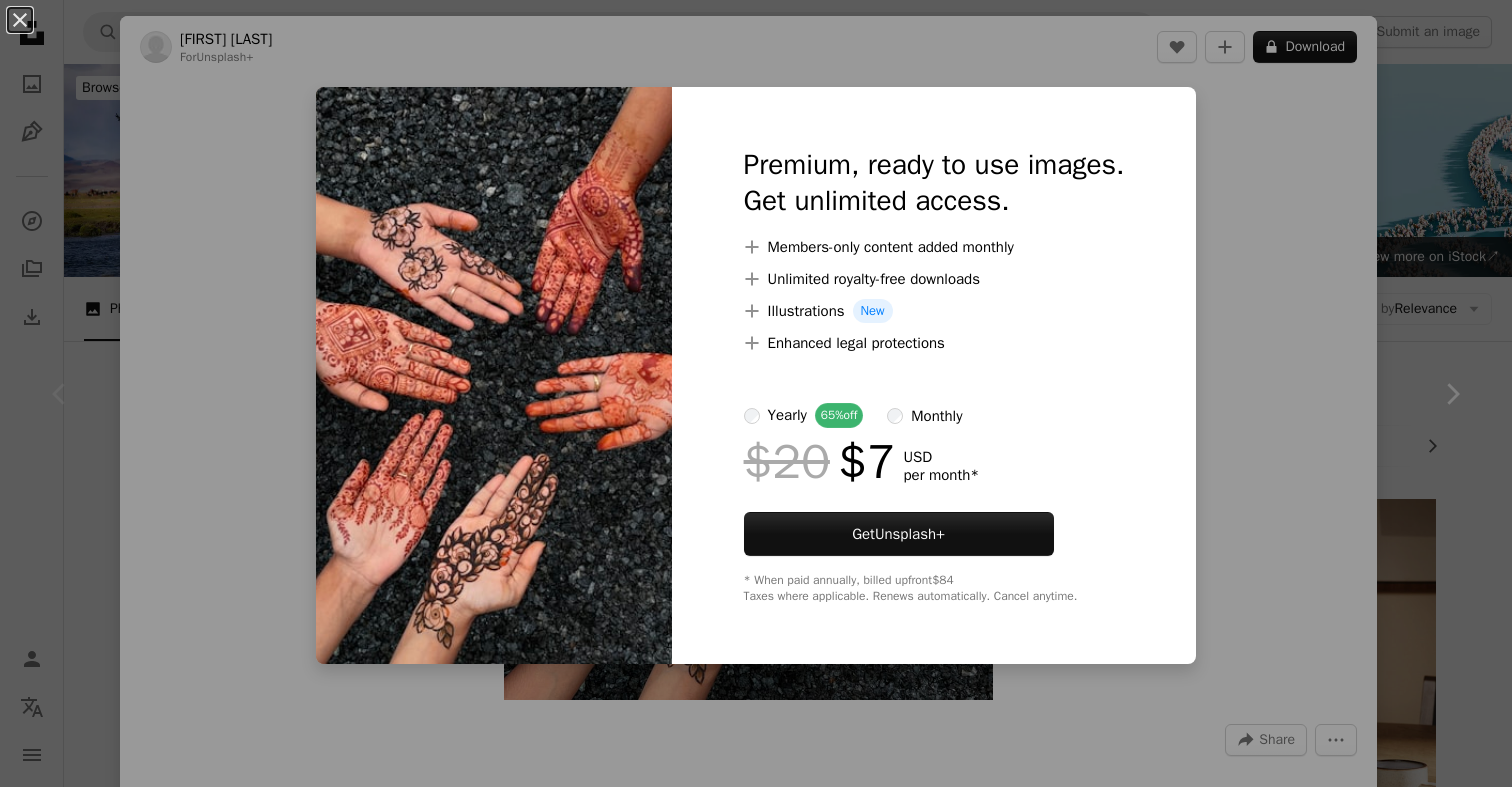 scroll, scrollTop: 408, scrollLeft: 0, axis: vertical 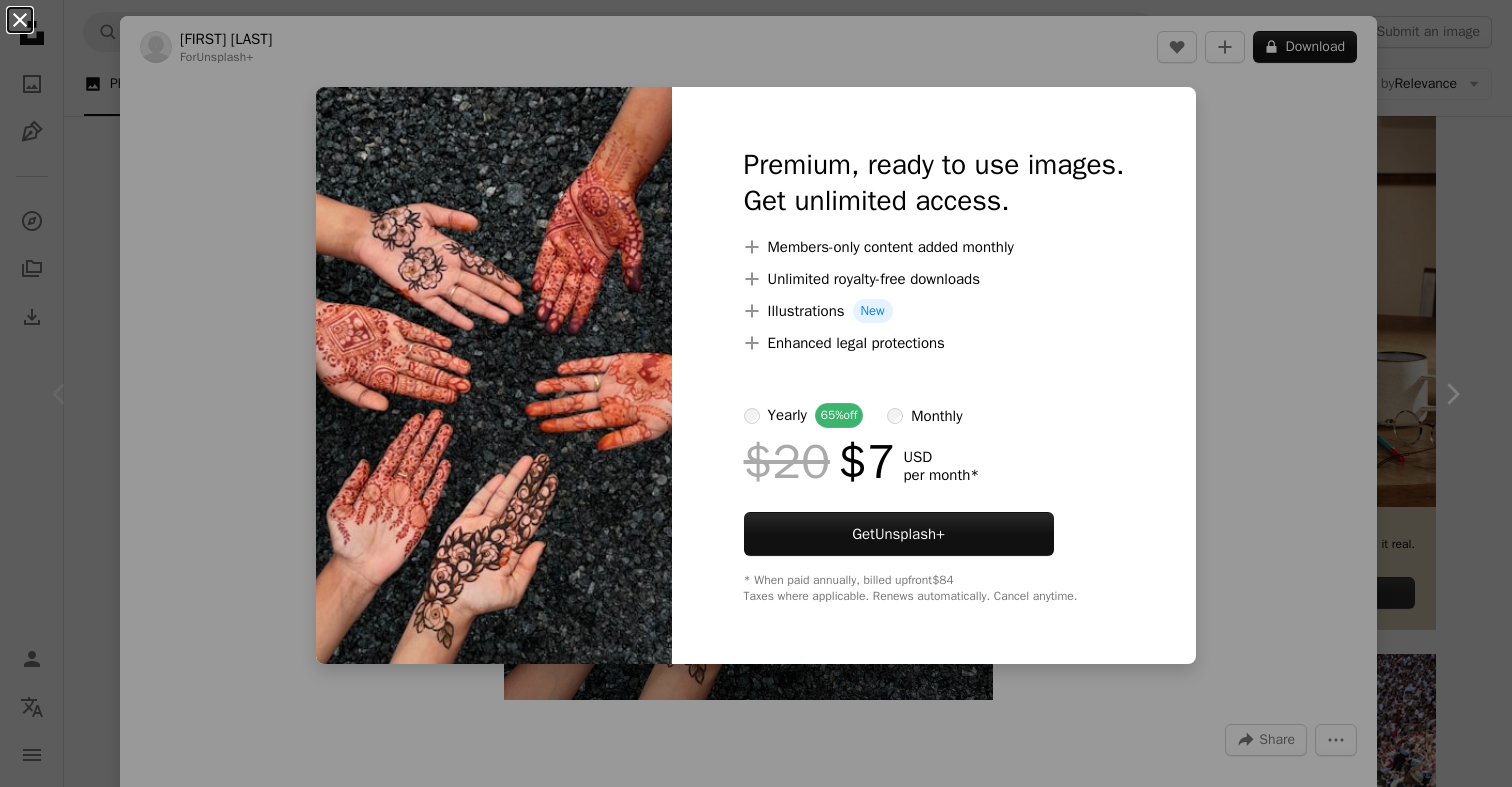 click on "An X shape" at bounding box center [20, 20] 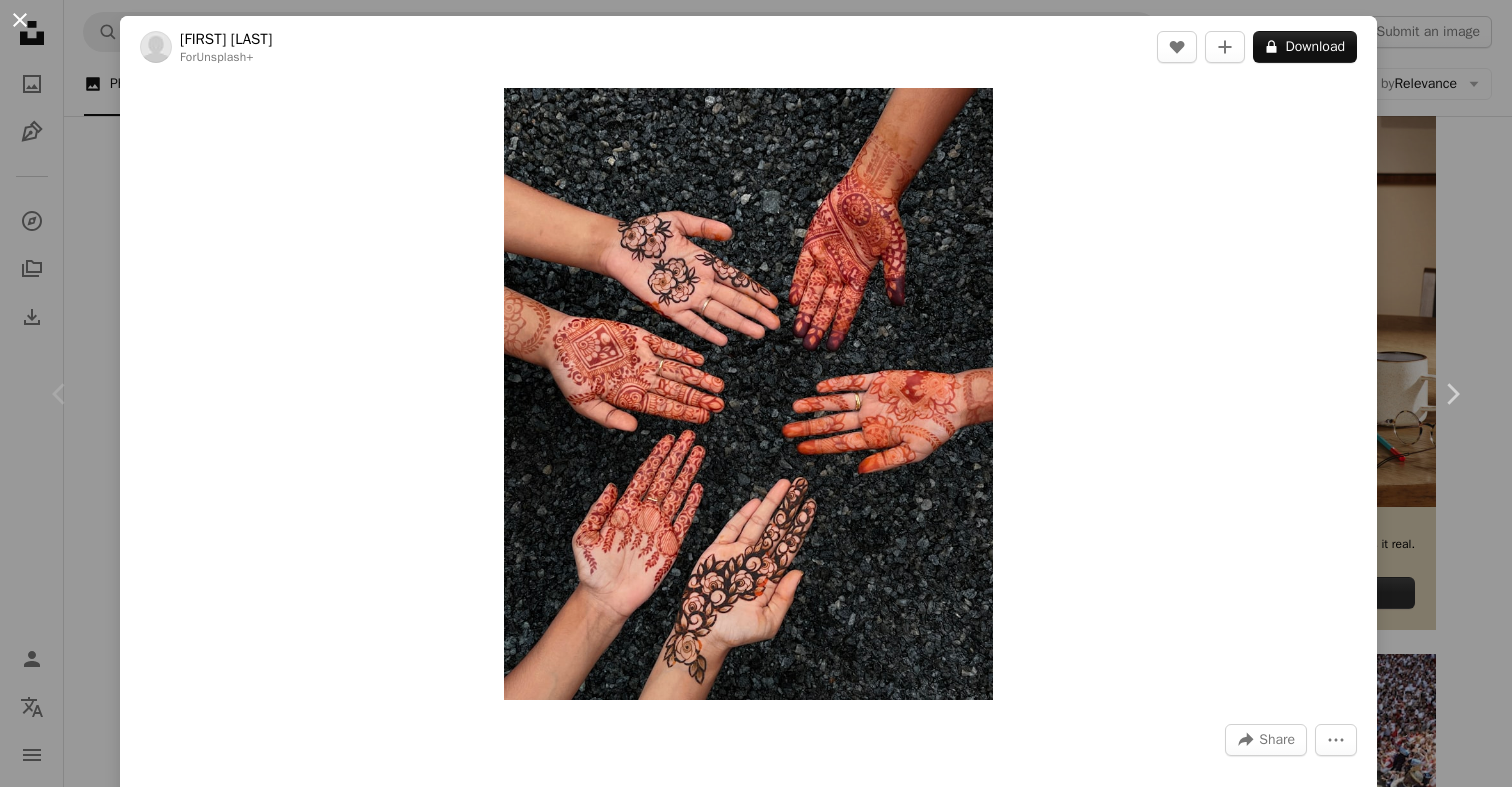 click on "An X shape" at bounding box center [20, 20] 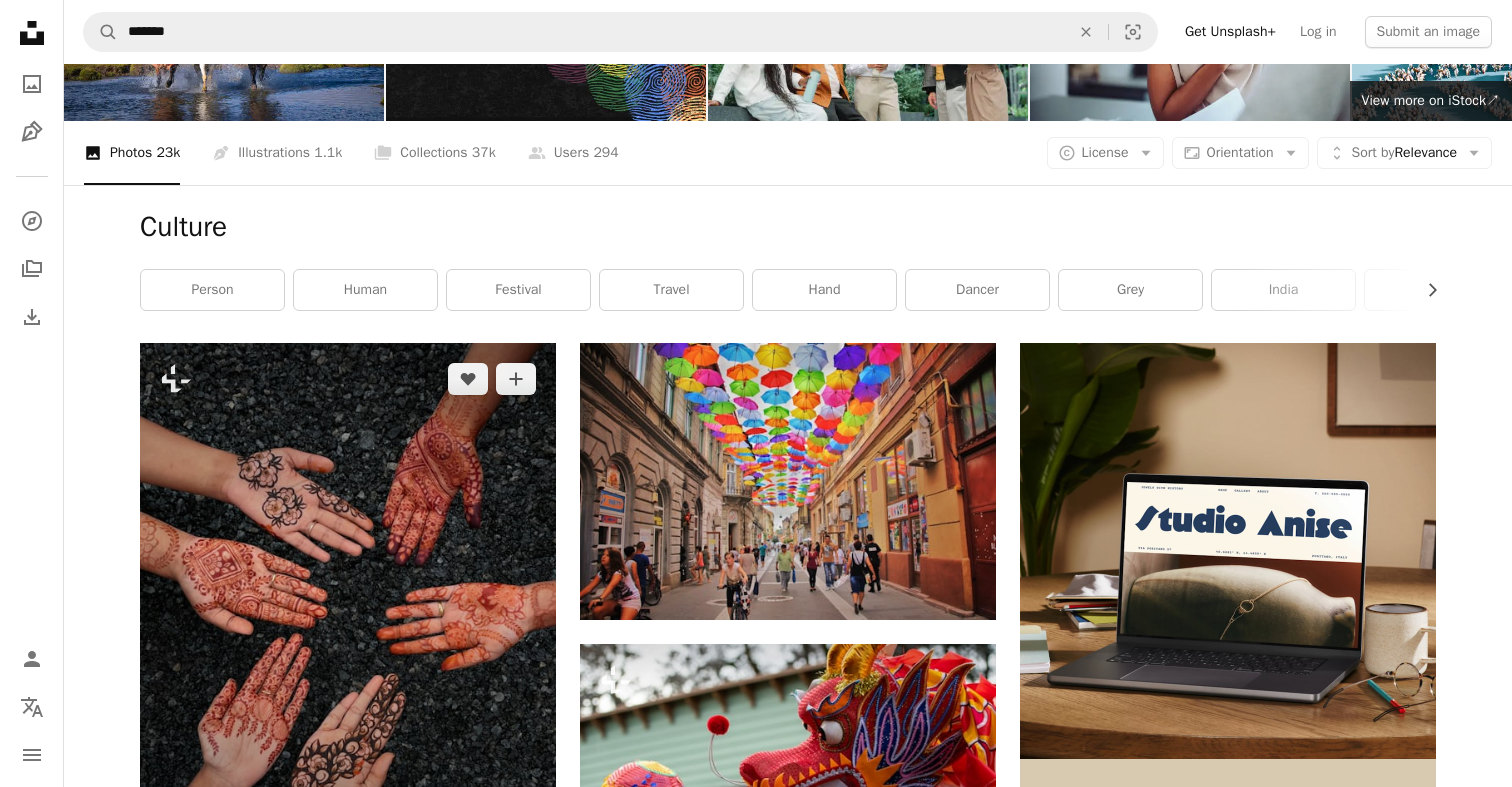 scroll, scrollTop: 0, scrollLeft: 0, axis: both 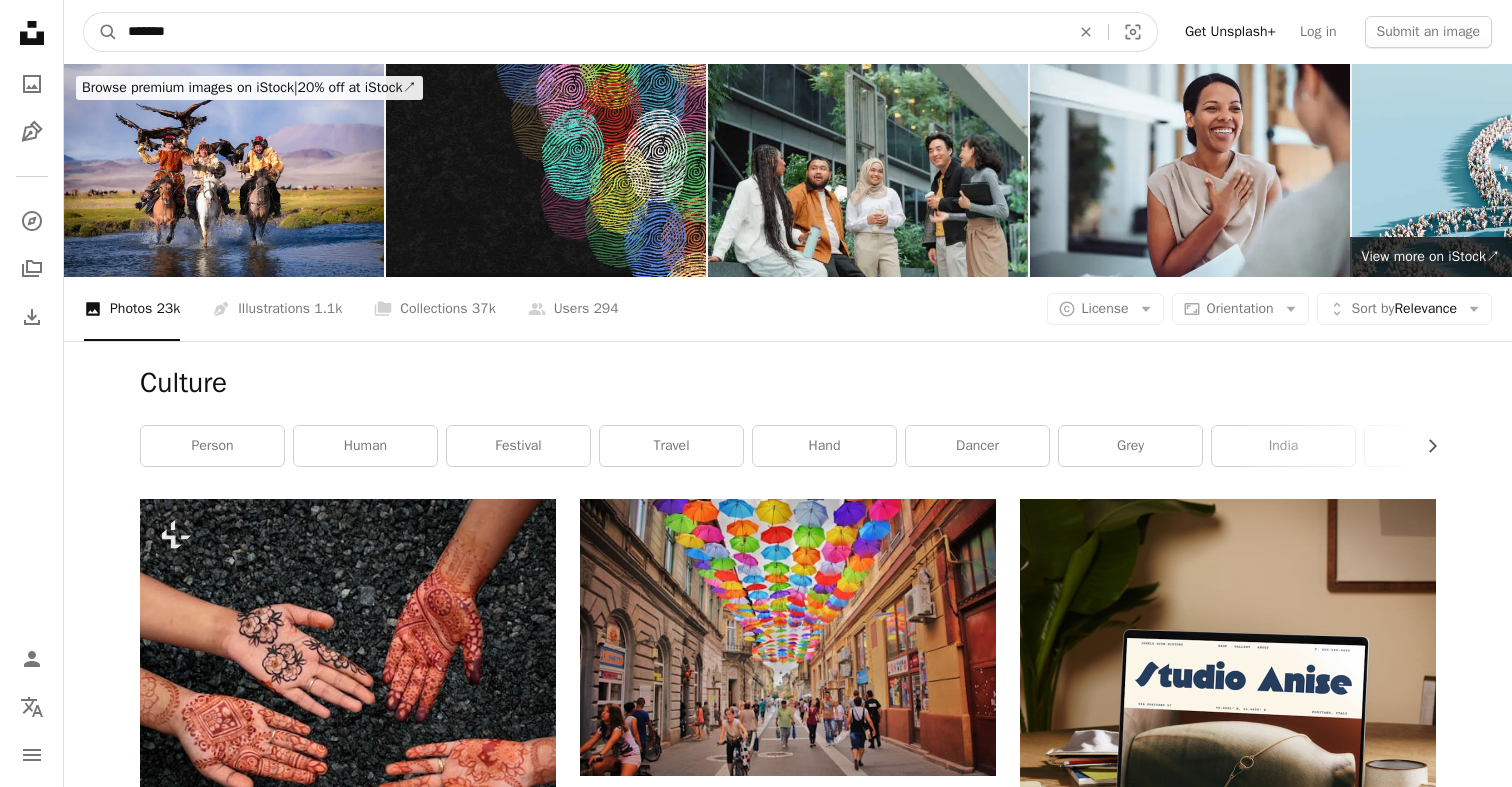 click on "*******" at bounding box center (591, 32) 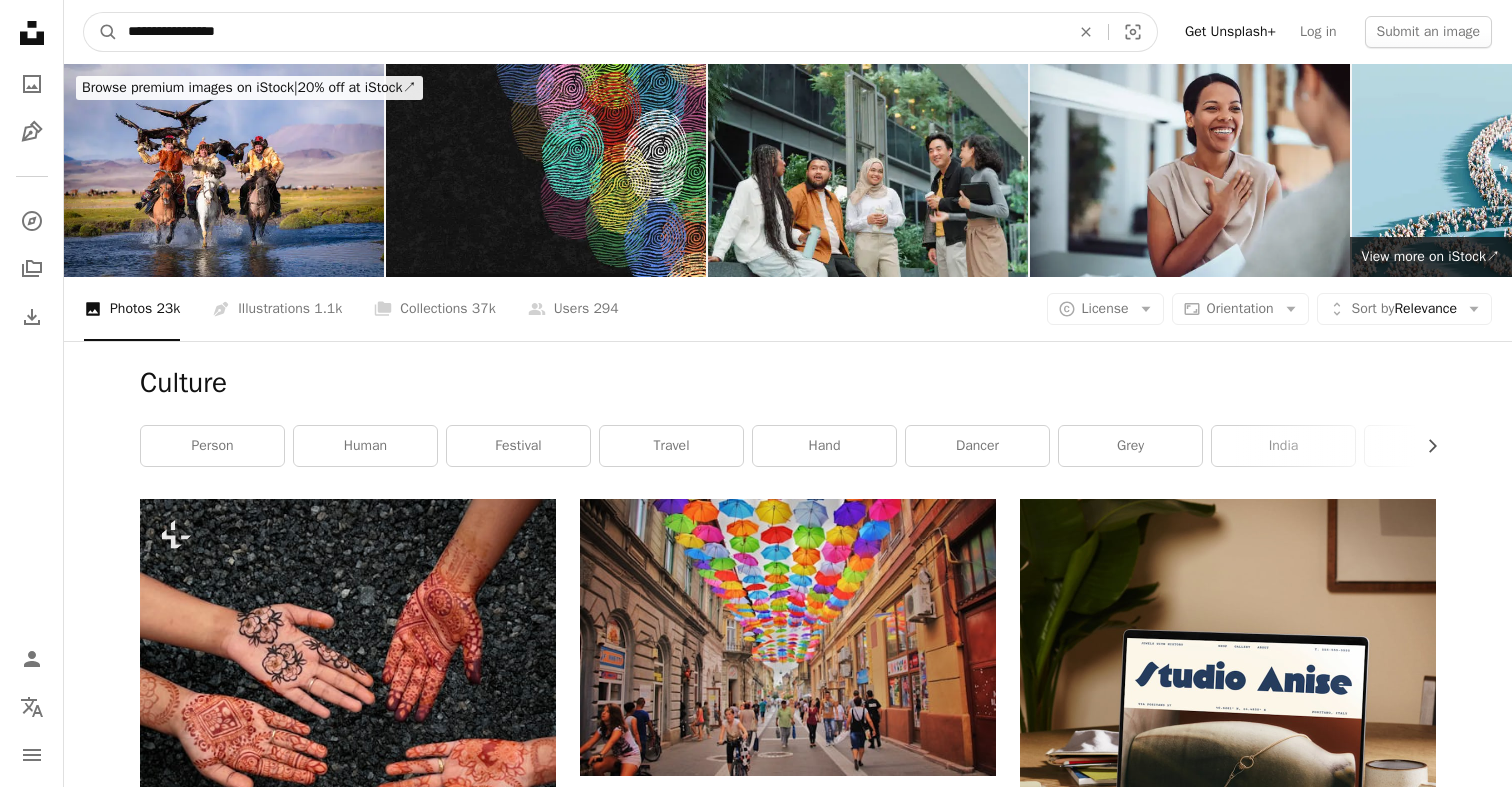 type on "**********" 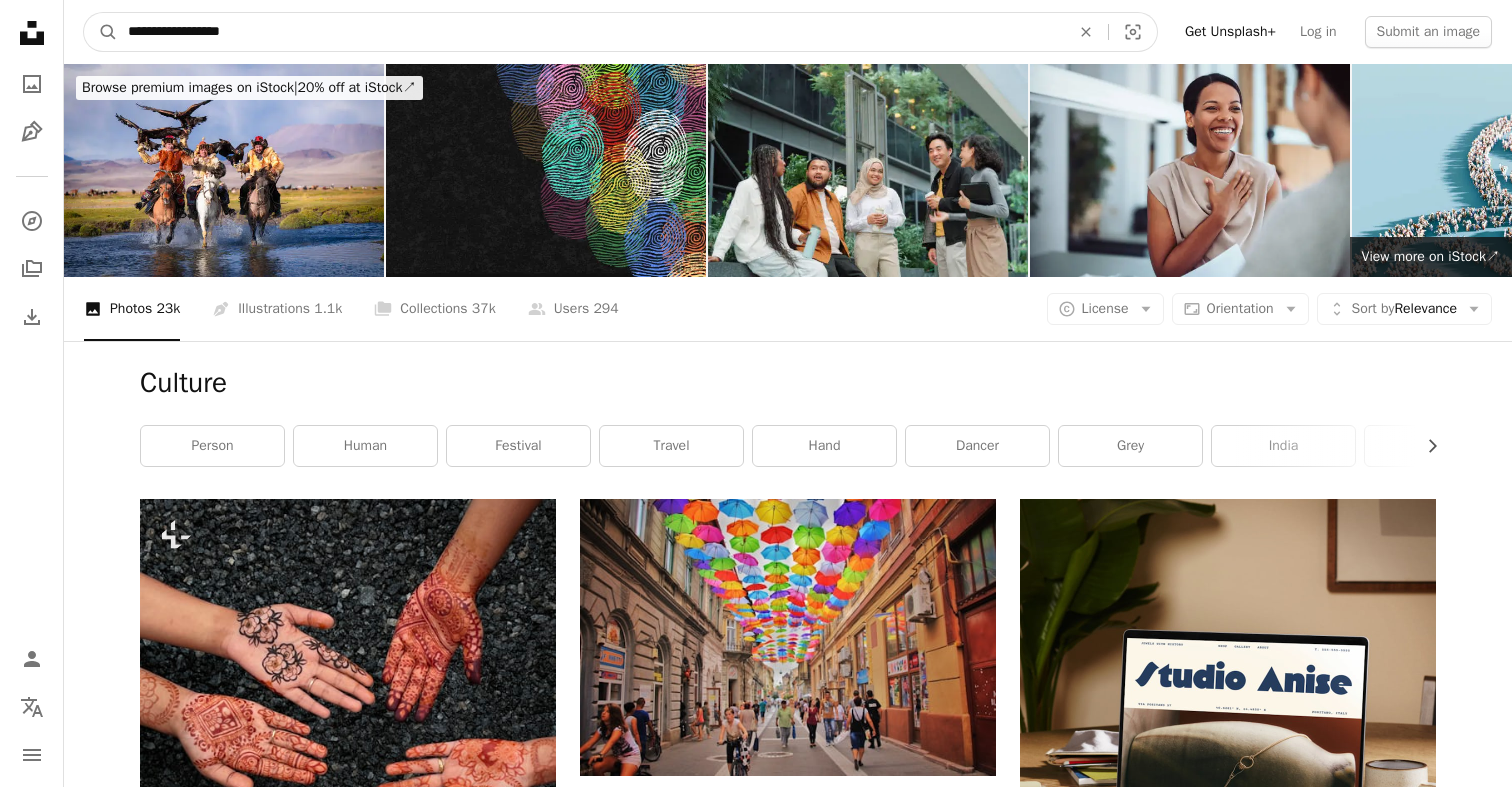 click on "A magnifying glass" at bounding box center (101, 32) 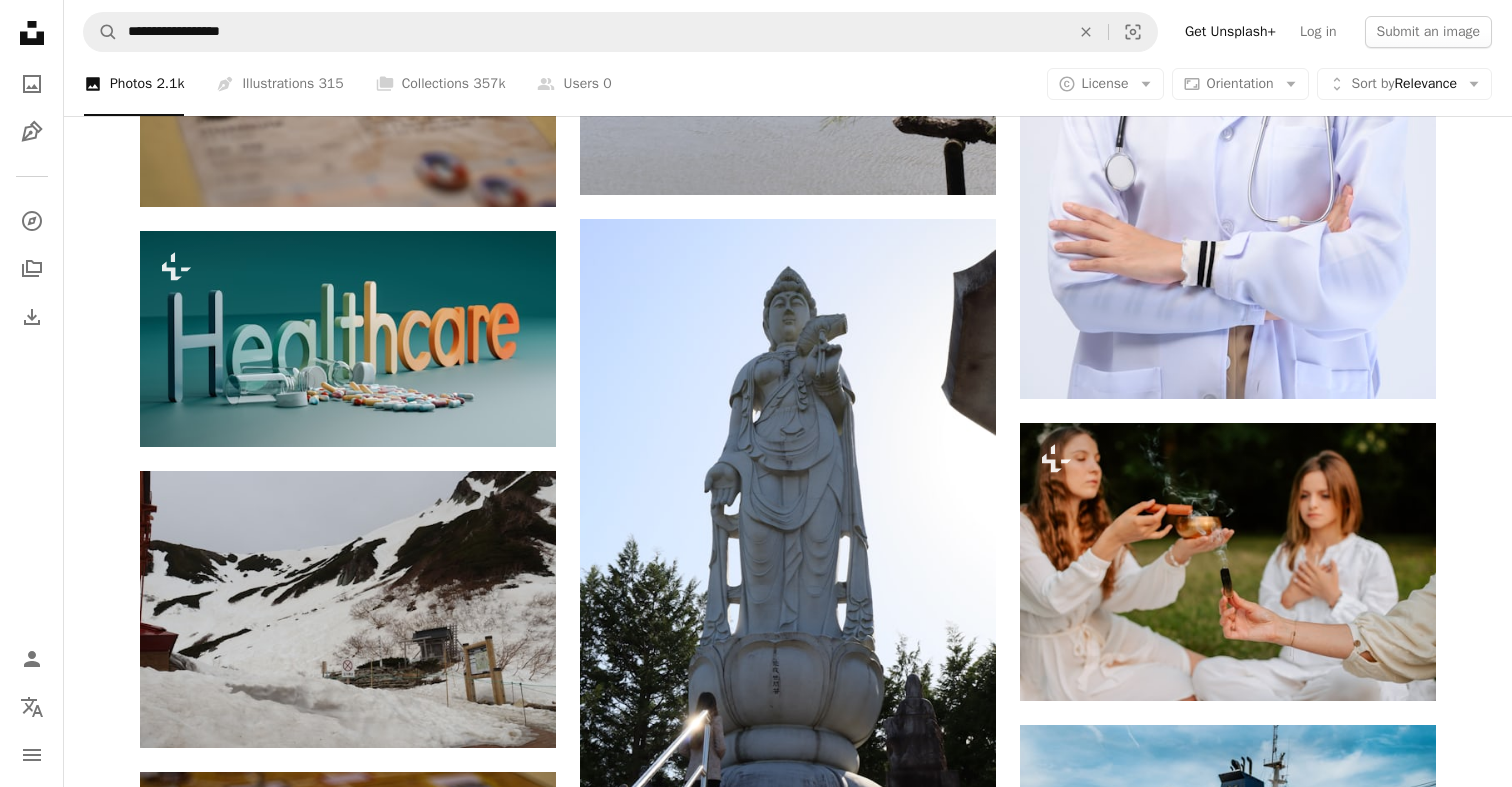 scroll, scrollTop: 2516, scrollLeft: 0, axis: vertical 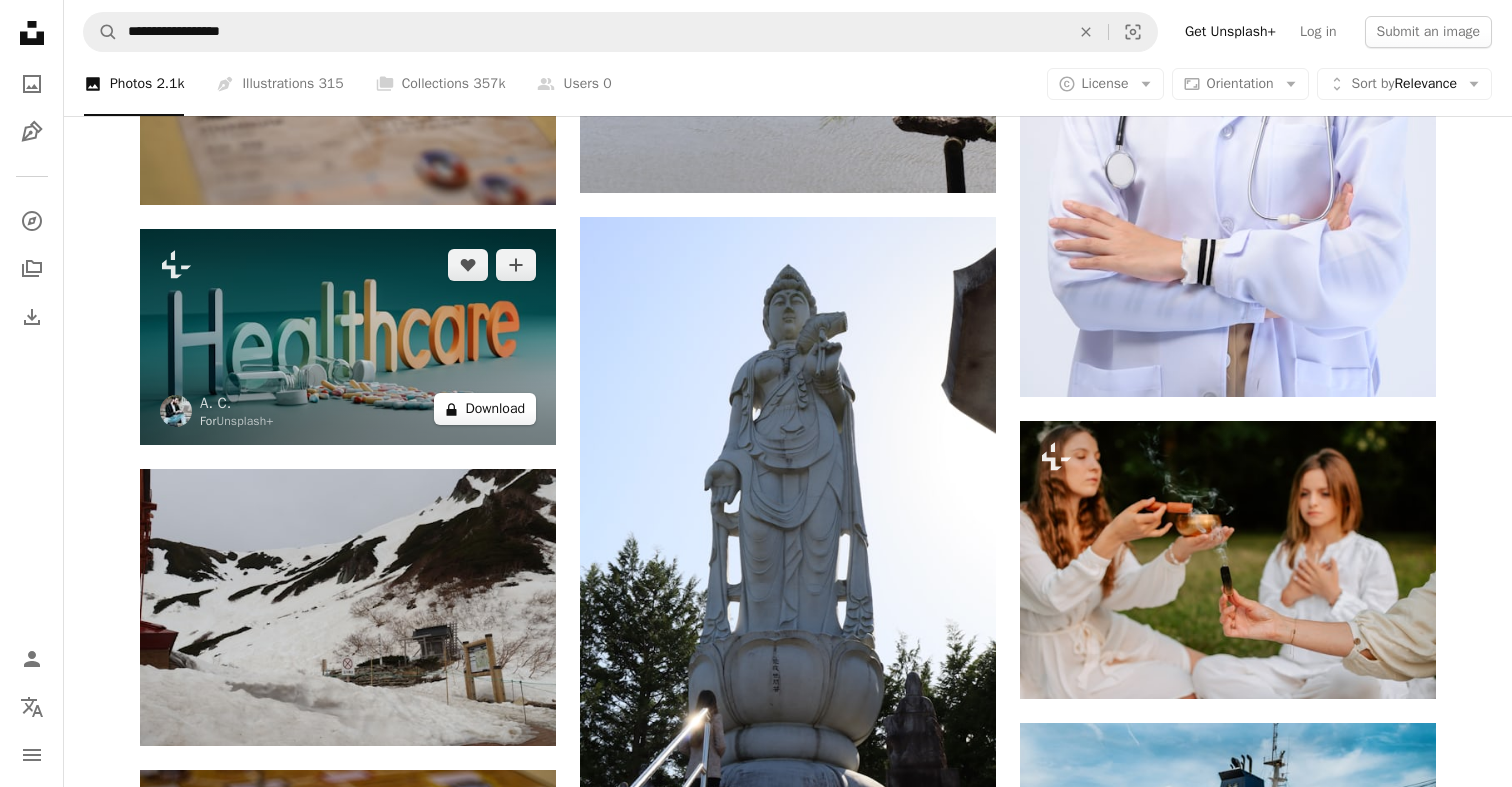 click on "A lock Download" at bounding box center [485, 409] 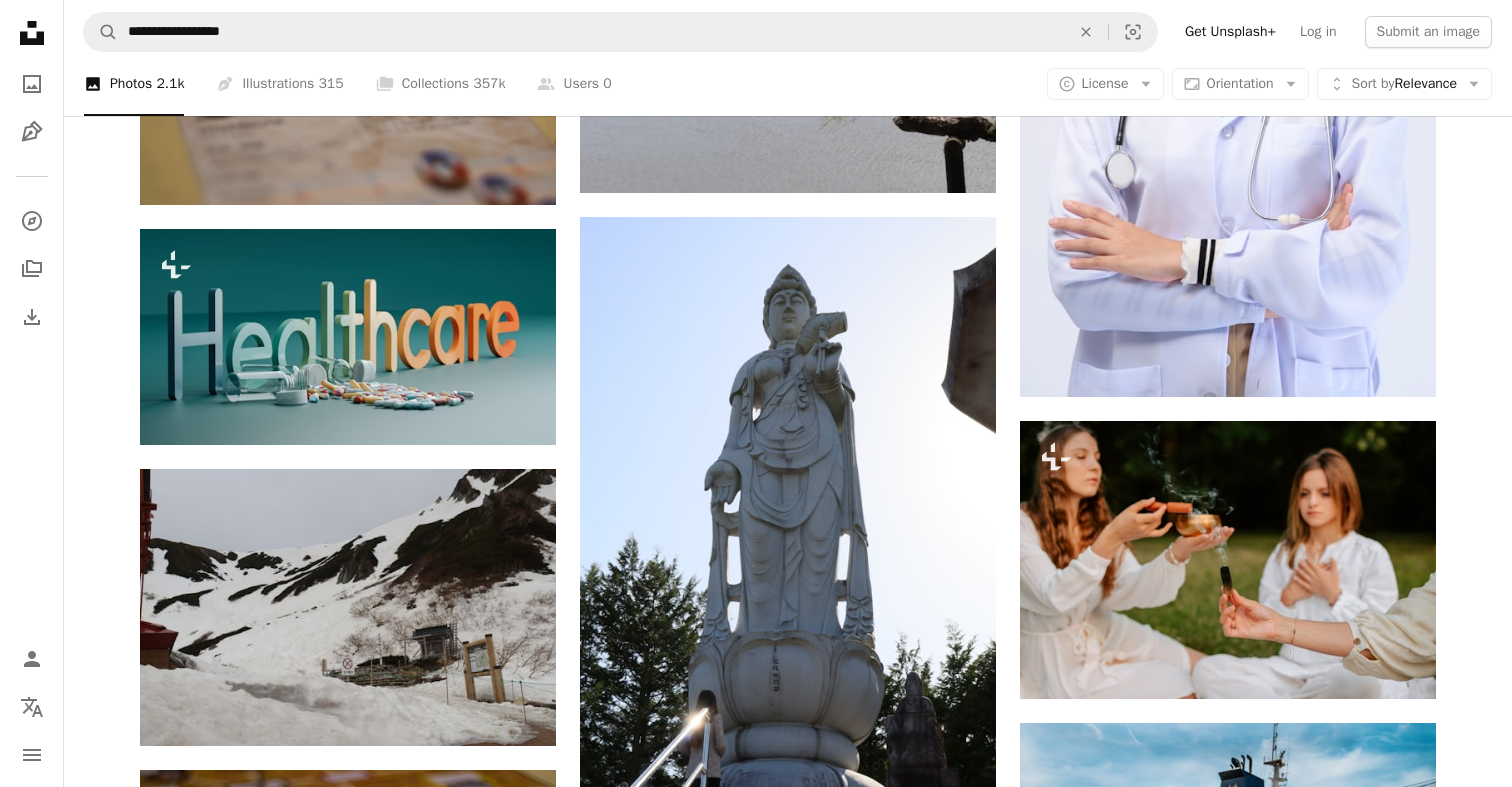 click on "An X shape Premium, ready to use images. Get unlimited access. A plus sign Members-only content added monthly A plus sign Unlimited royalty-free downloads A plus sign Illustrations  New A plus sign Enhanced legal protections yearly 65%  off monthly $20   $7 USD per month * Get  Unsplash+ * When paid annually, billed upfront  $84 Taxes where applicable. Renews automatically. Cancel anytime." at bounding box center (756, 2996) 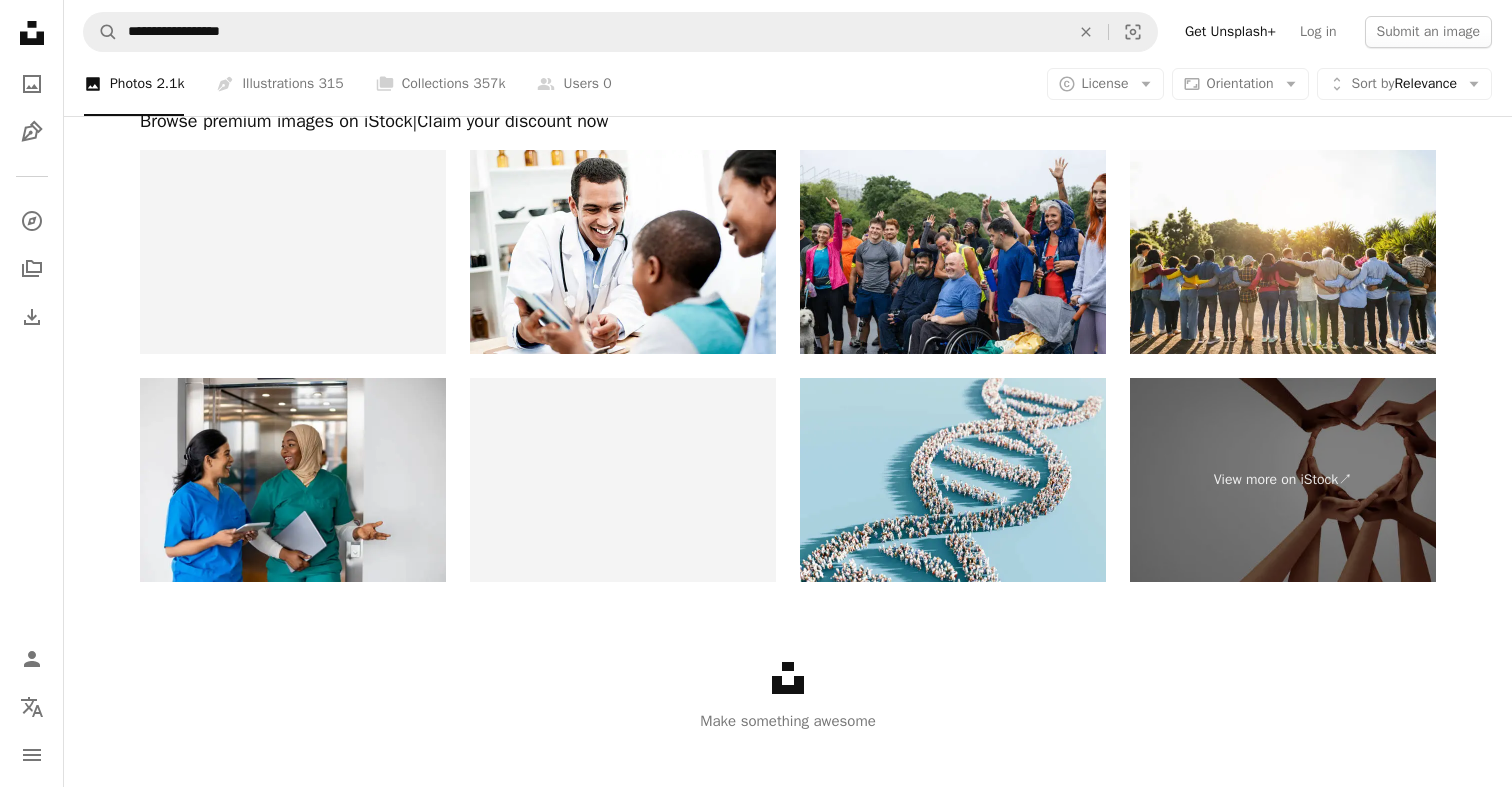 scroll, scrollTop: 4332, scrollLeft: 0, axis: vertical 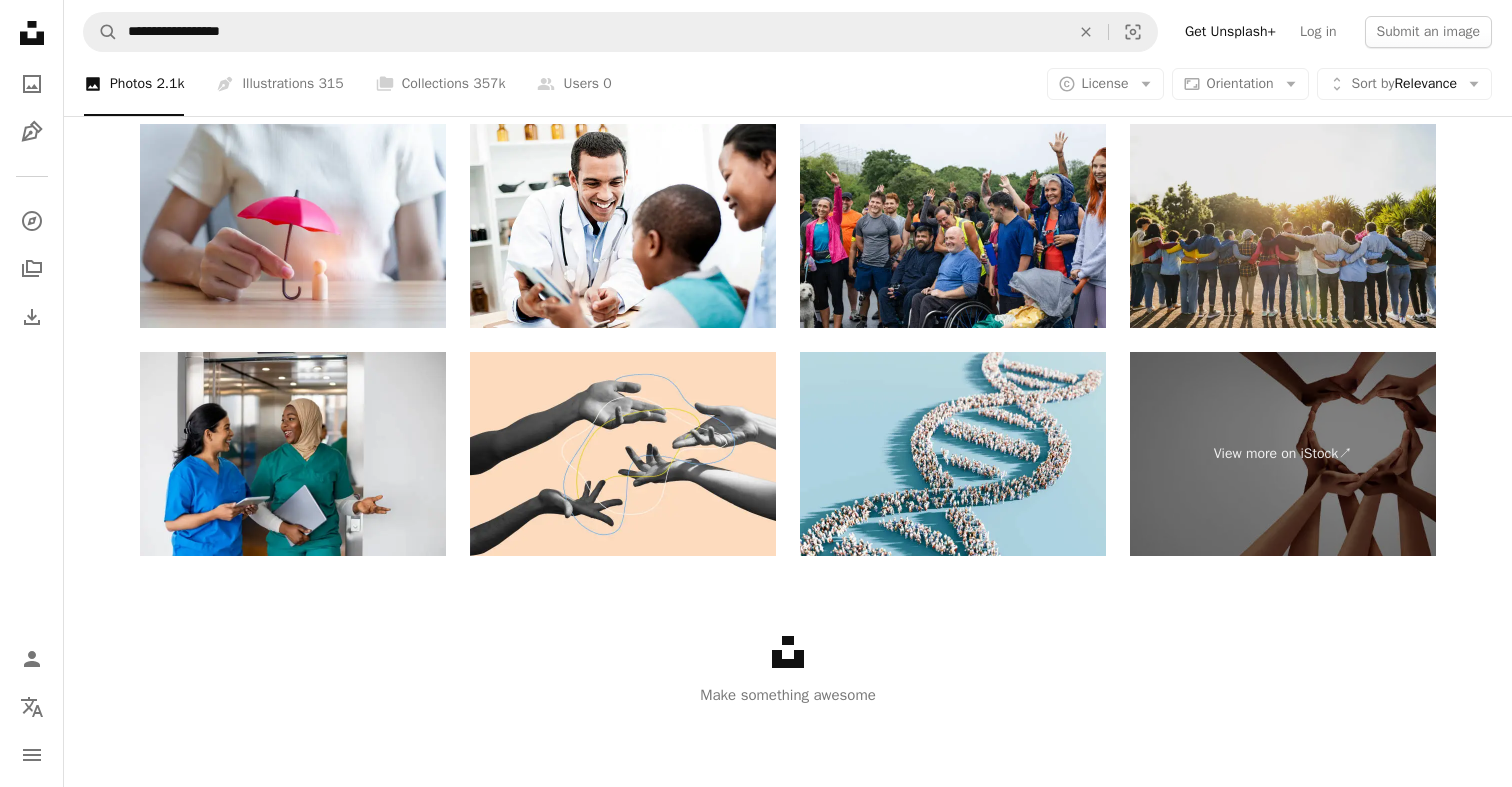 click at bounding box center (1283, 226) 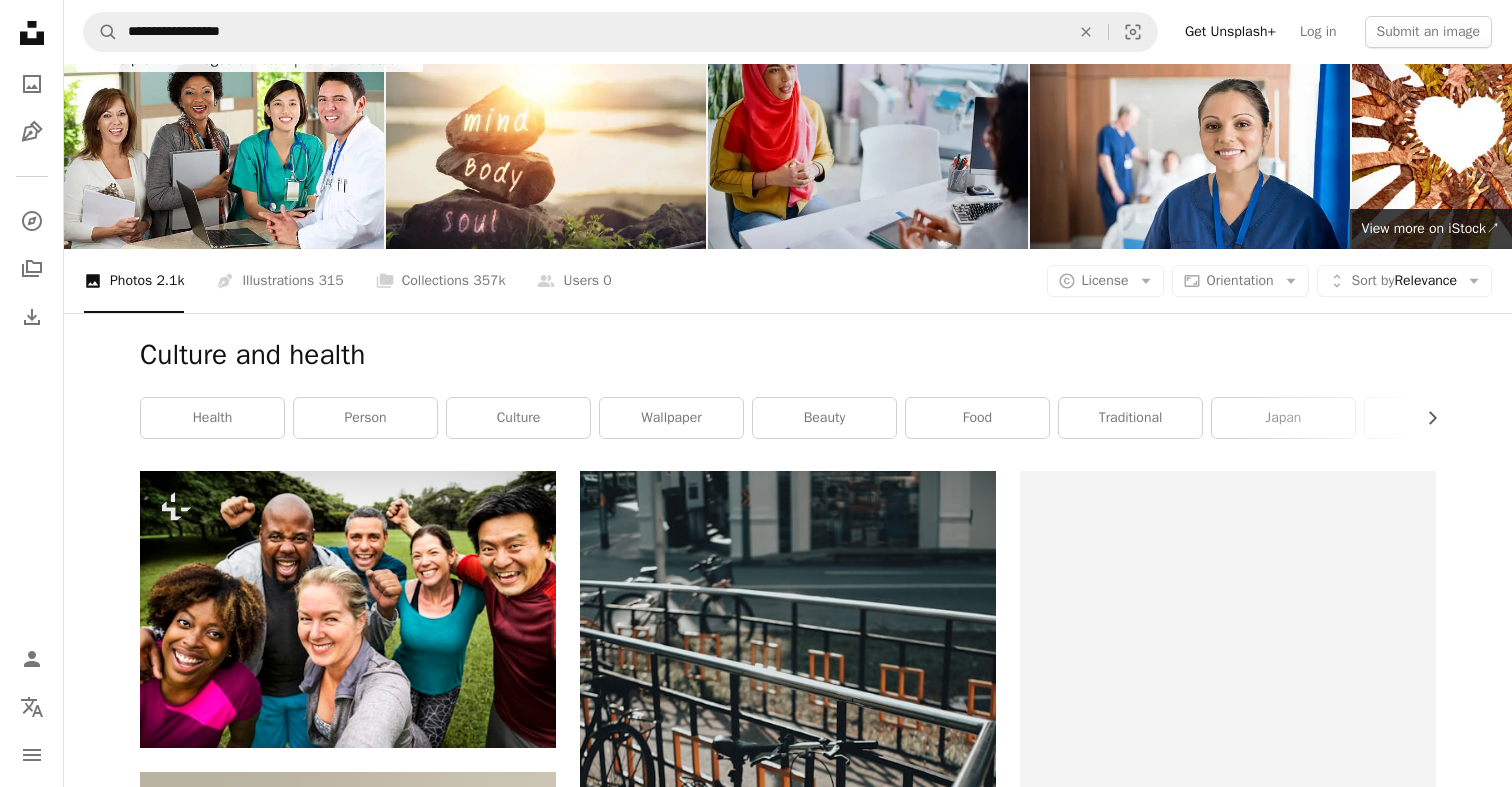 scroll, scrollTop: 0, scrollLeft: 0, axis: both 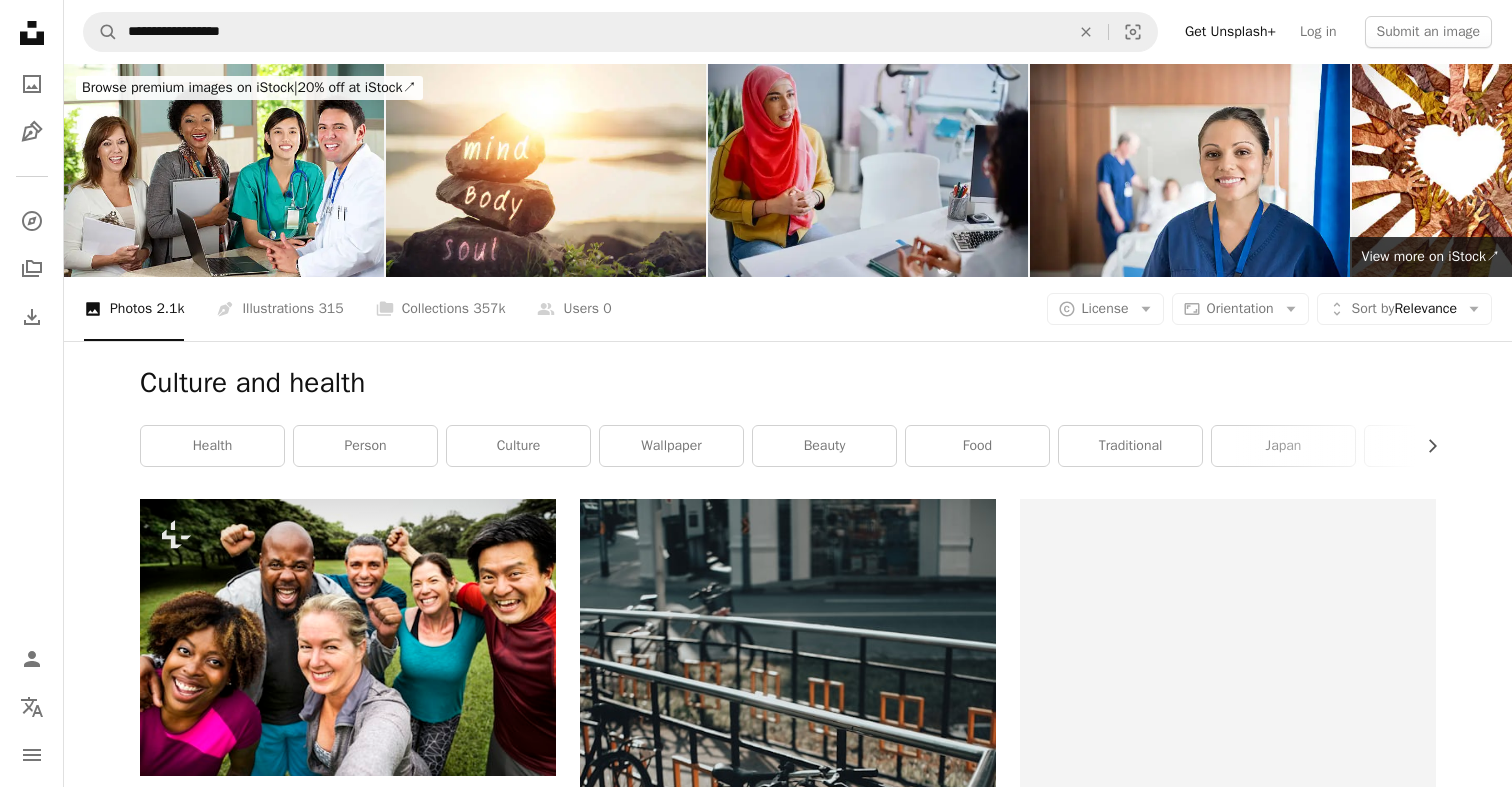 click on "Unsplash logo Unsplash Home" 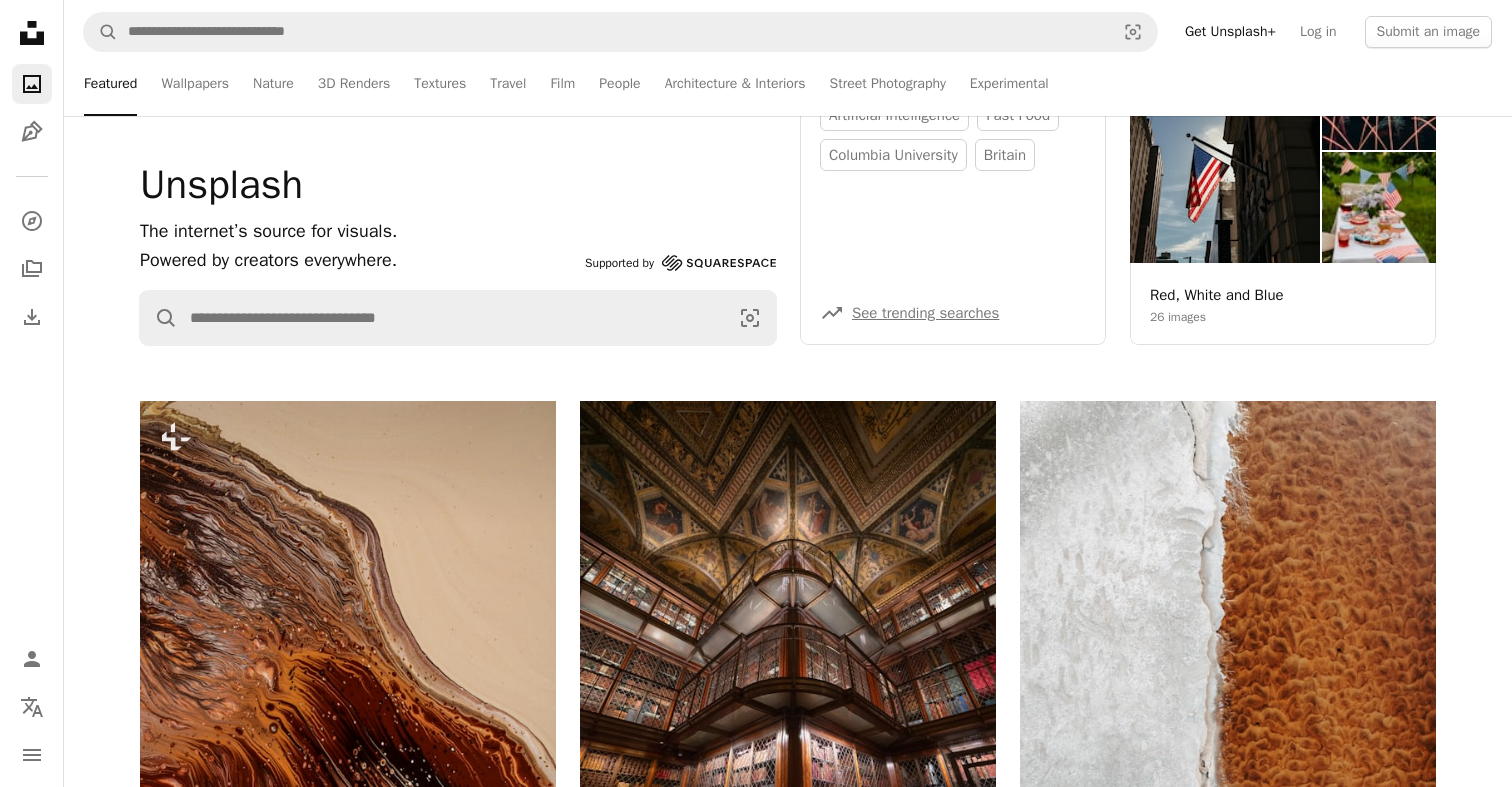 scroll, scrollTop: 0, scrollLeft: 0, axis: both 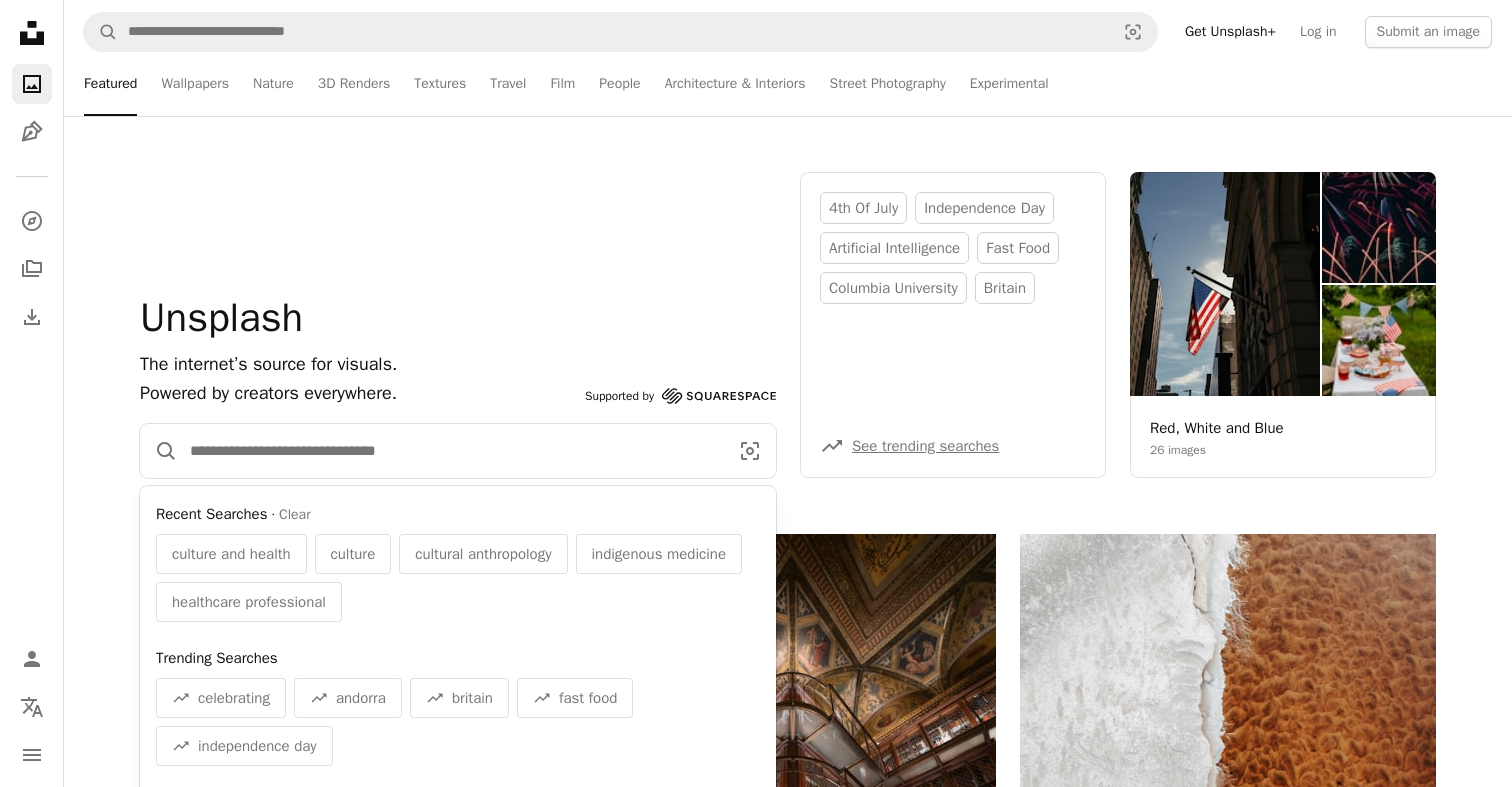 click at bounding box center [451, 451] 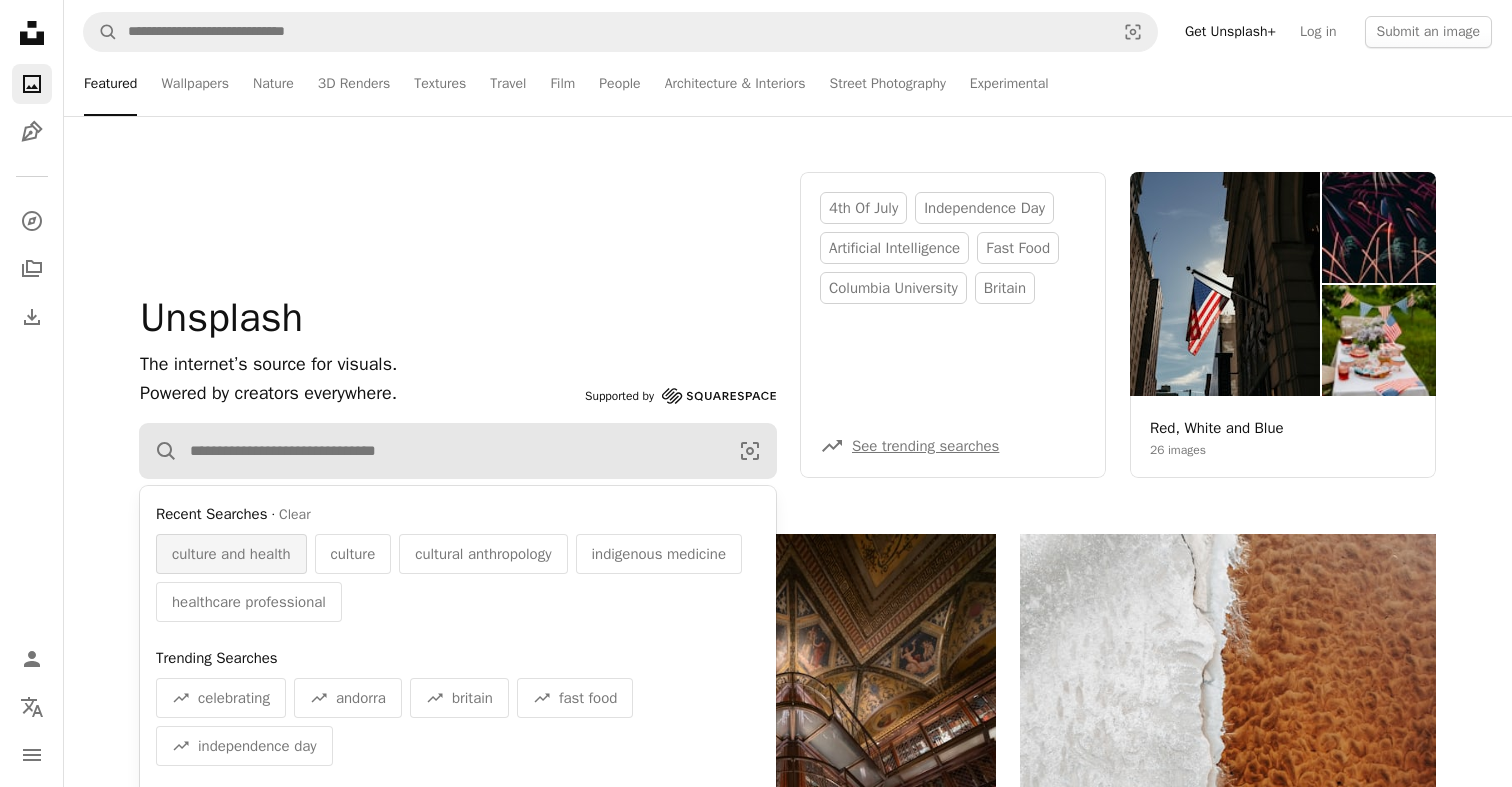 click on "culture and health" at bounding box center (231, 554) 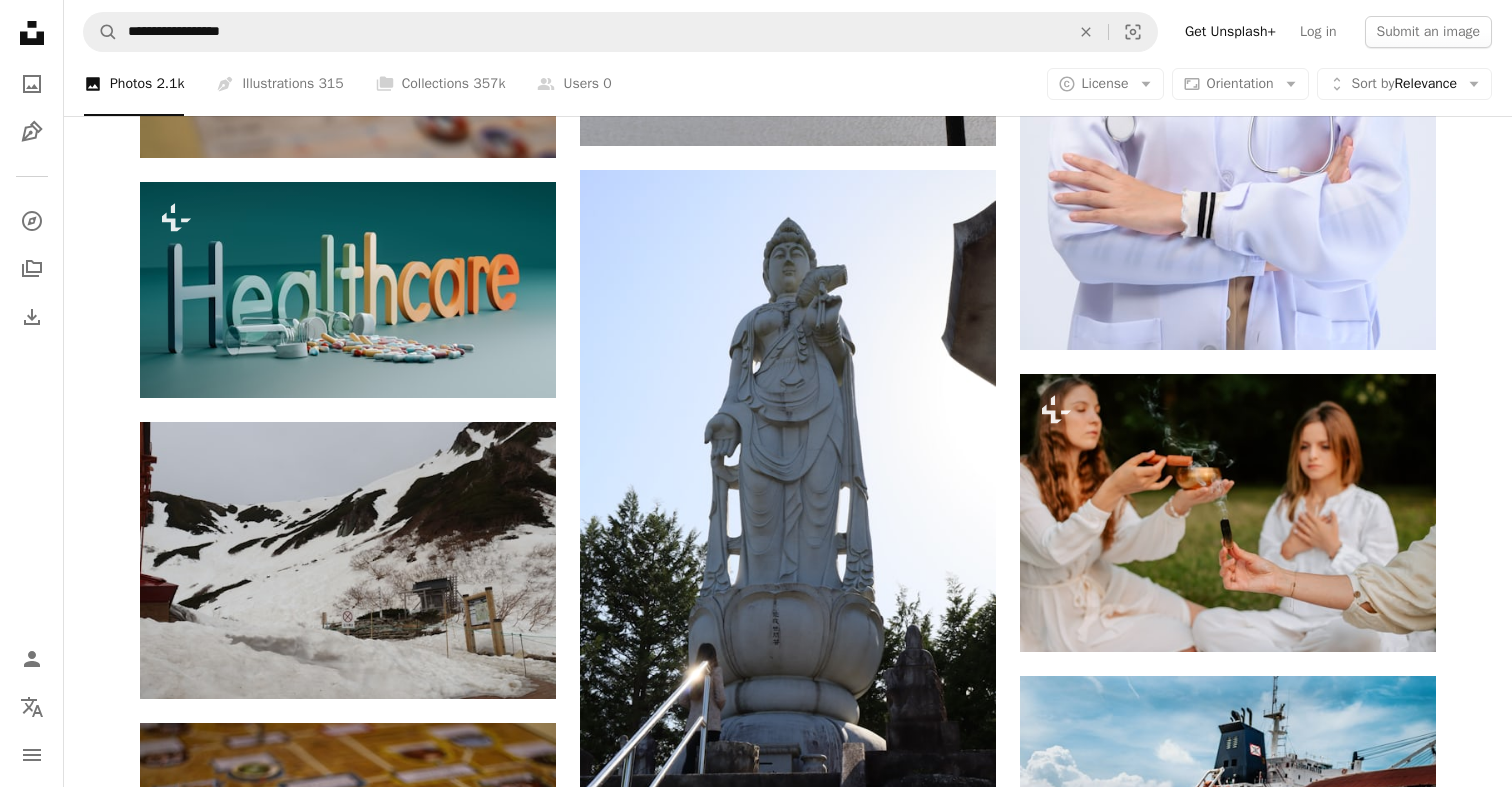 scroll, scrollTop: 2397, scrollLeft: 0, axis: vertical 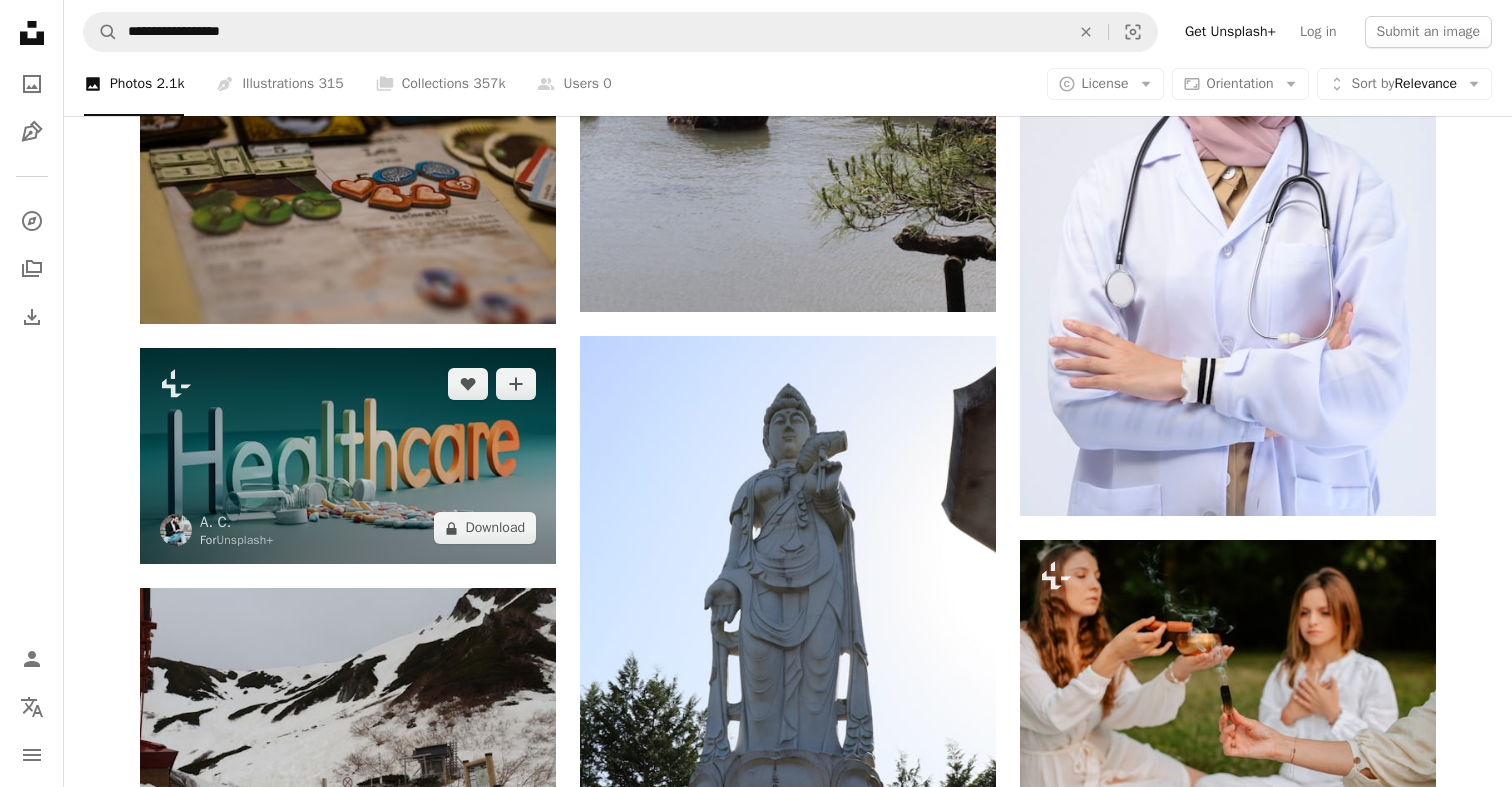 click at bounding box center [348, 456] 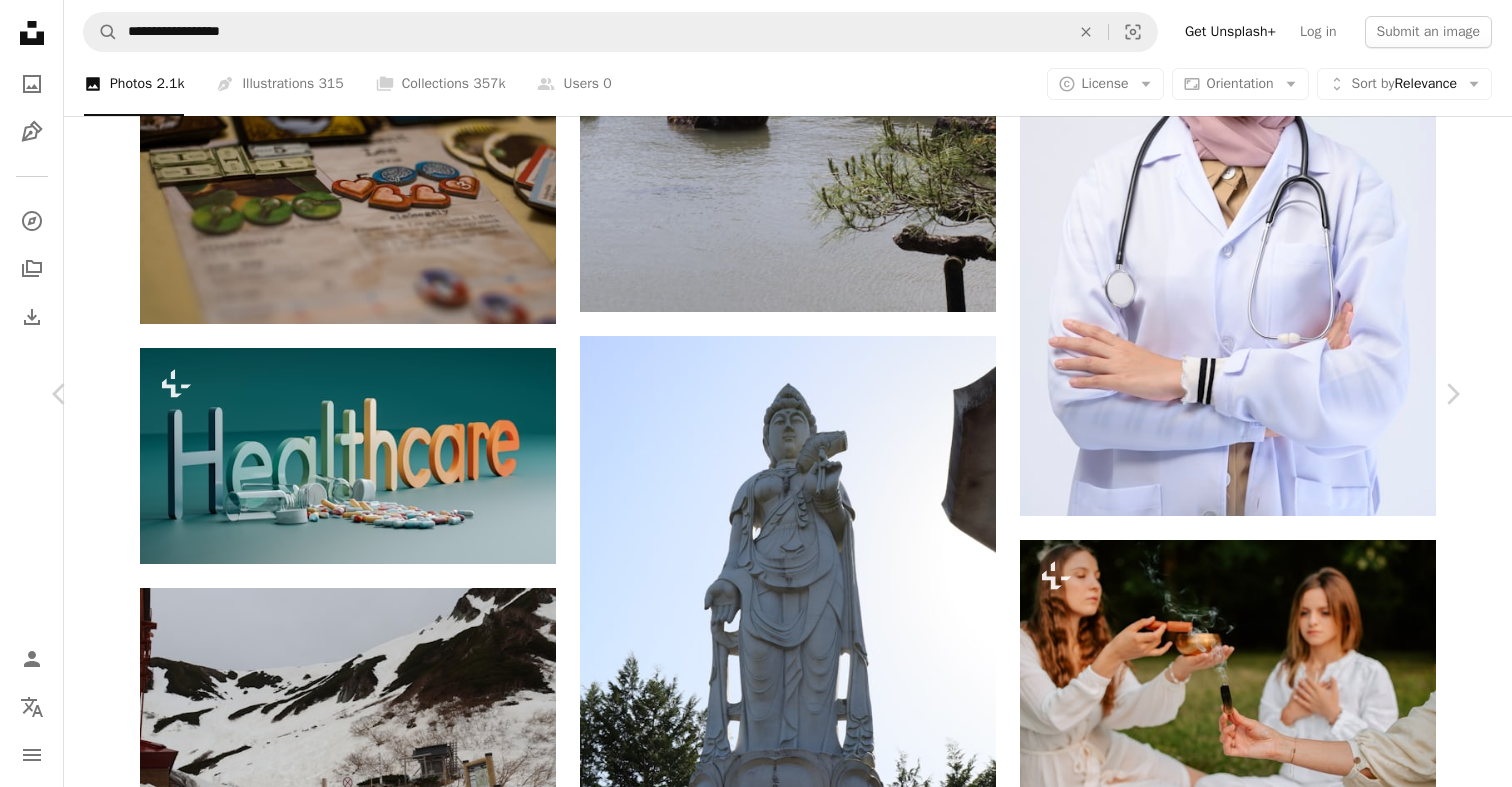 click on "A lock Download" at bounding box center (1305, 5502) 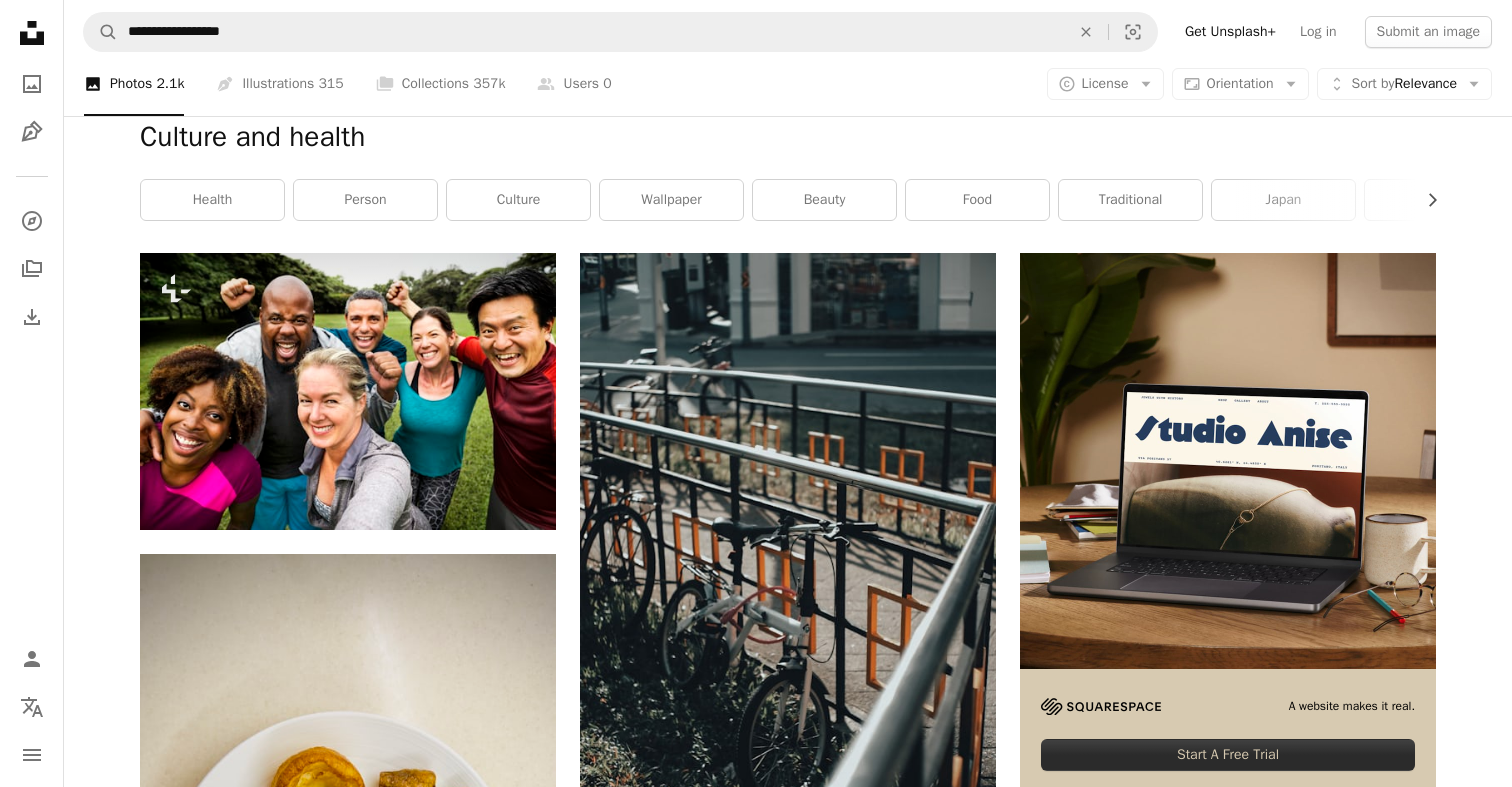 scroll, scrollTop: 0, scrollLeft: 0, axis: both 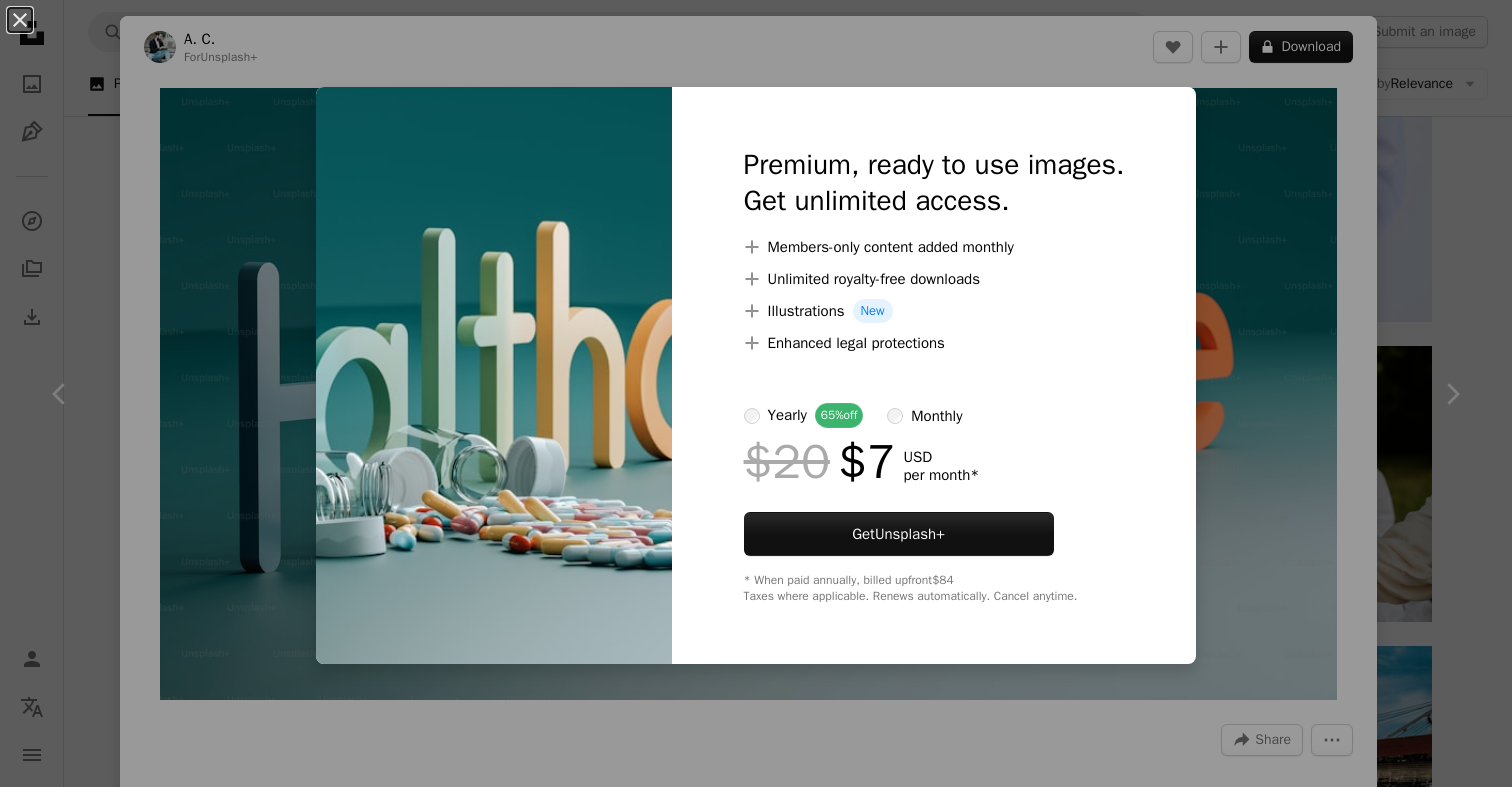 click on "An X shape Premium, ready to use images. Get unlimited access. A plus sign Members-only content added monthly A plus sign Unlimited royalty-free downloads A plus sign Illustrations  New A plus sign Enhanced legal protections yearly 65%  off monthly $20   $7 USD per month * Get  Unsplash+ * When paid annually, billed upfront  $84 Taxes where applicable. Renews automatically. Cancel anytime." at bounding box center [756, 393] 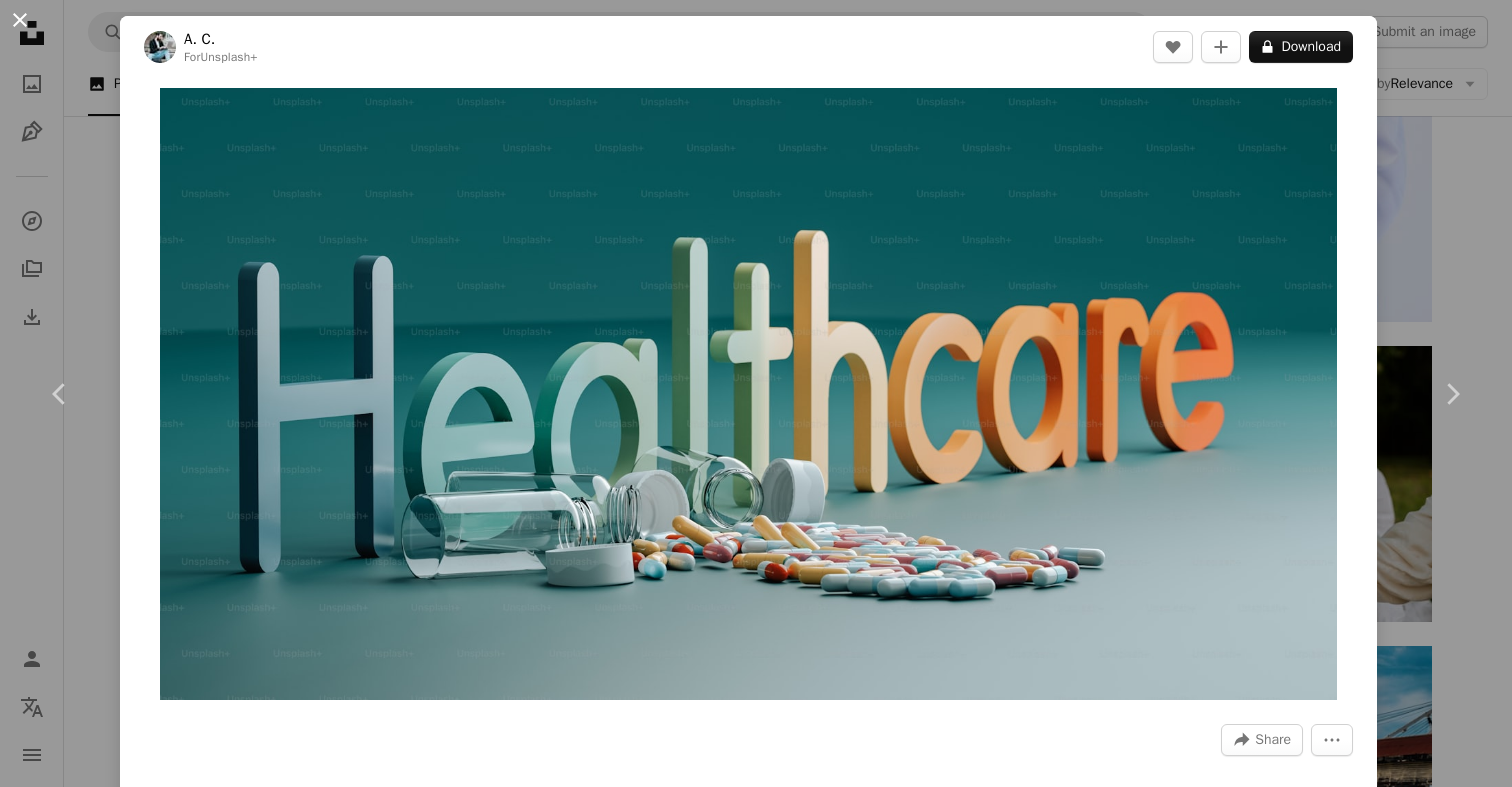 click on "An X shape" at bounding box center [20, 20] 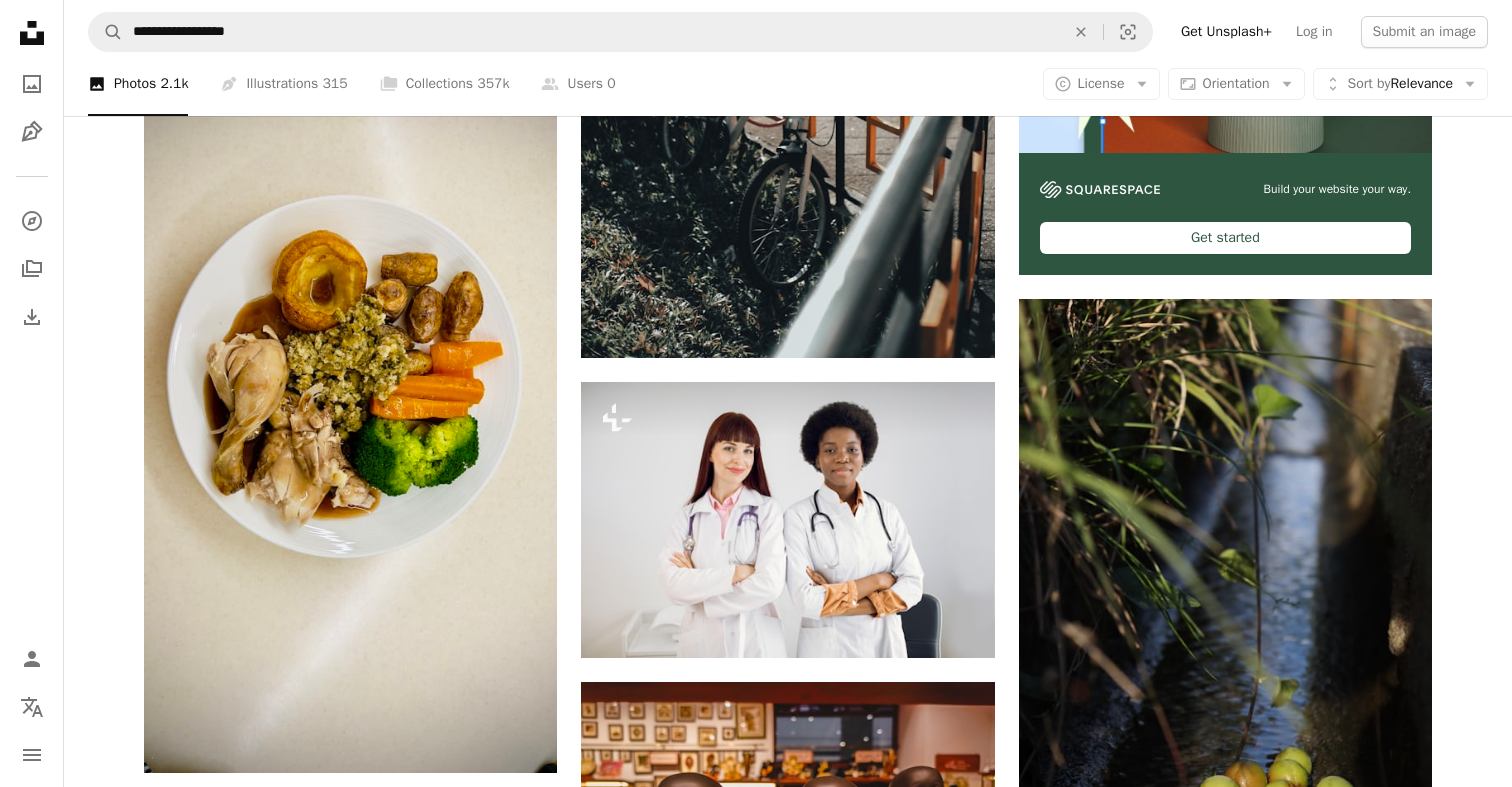 scroll, scrollTop: 758, scrollLeft: 0, axis: vertical 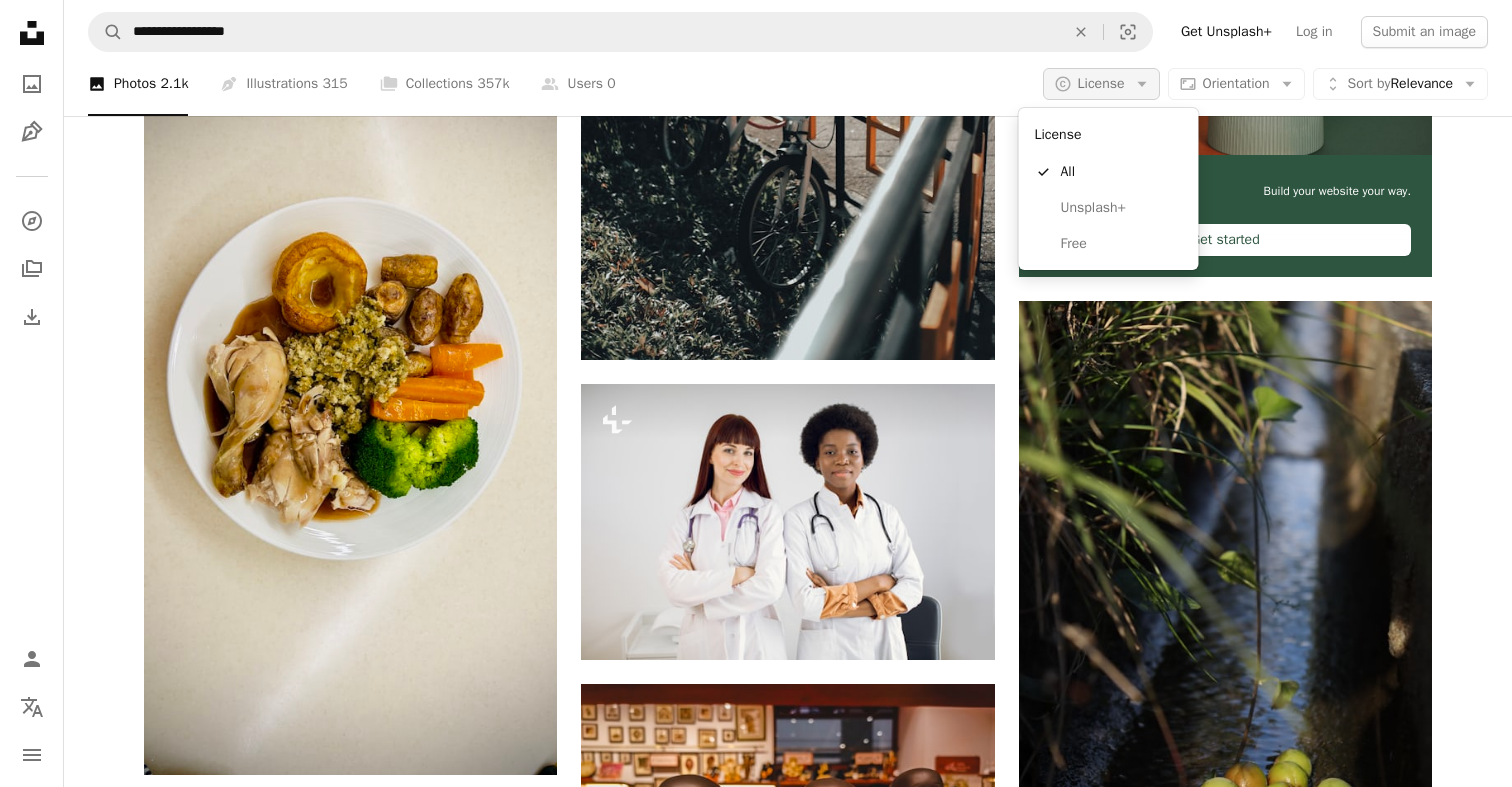 click 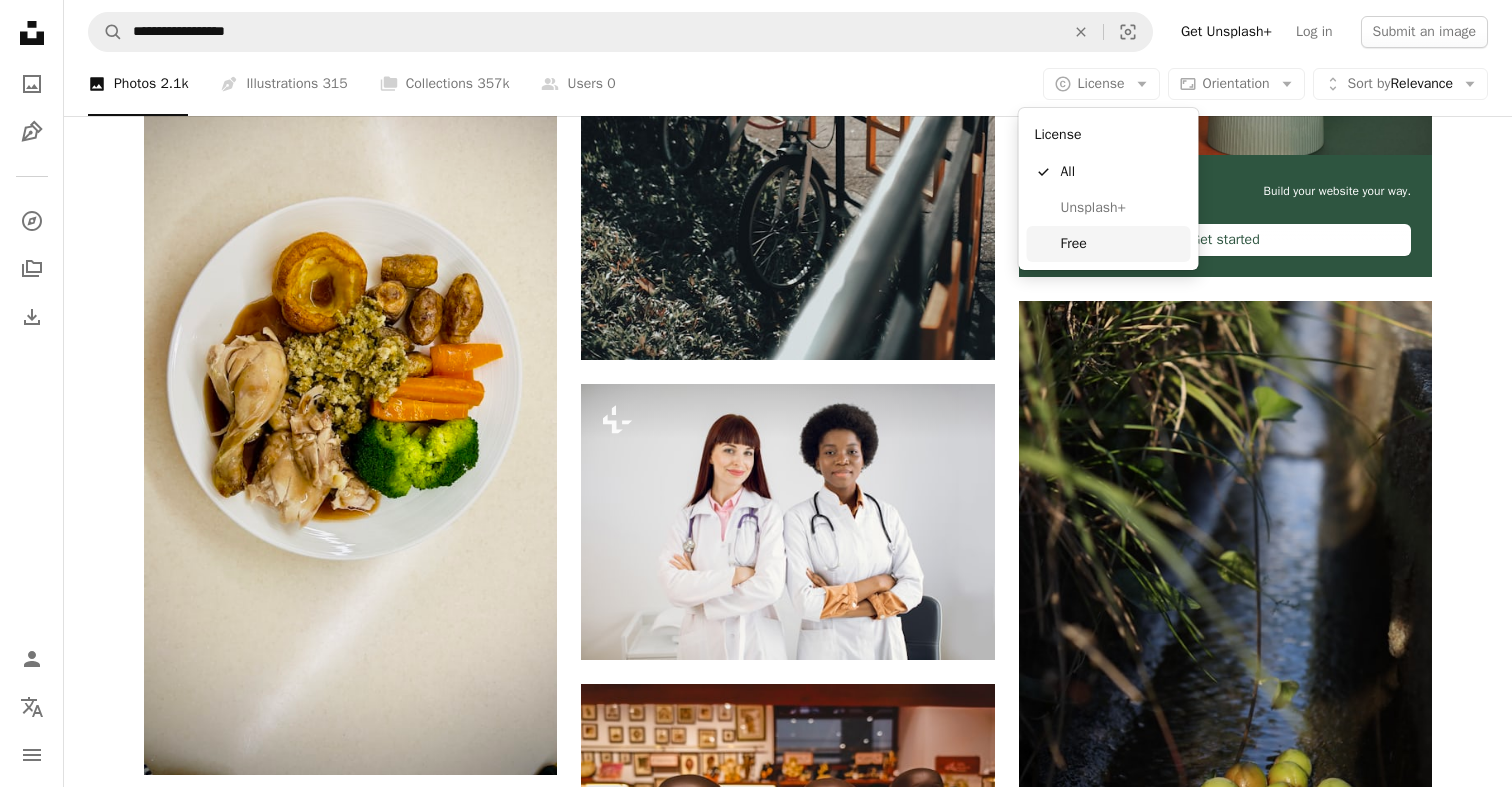 click on "Free" at bounding box center (1122, 244) 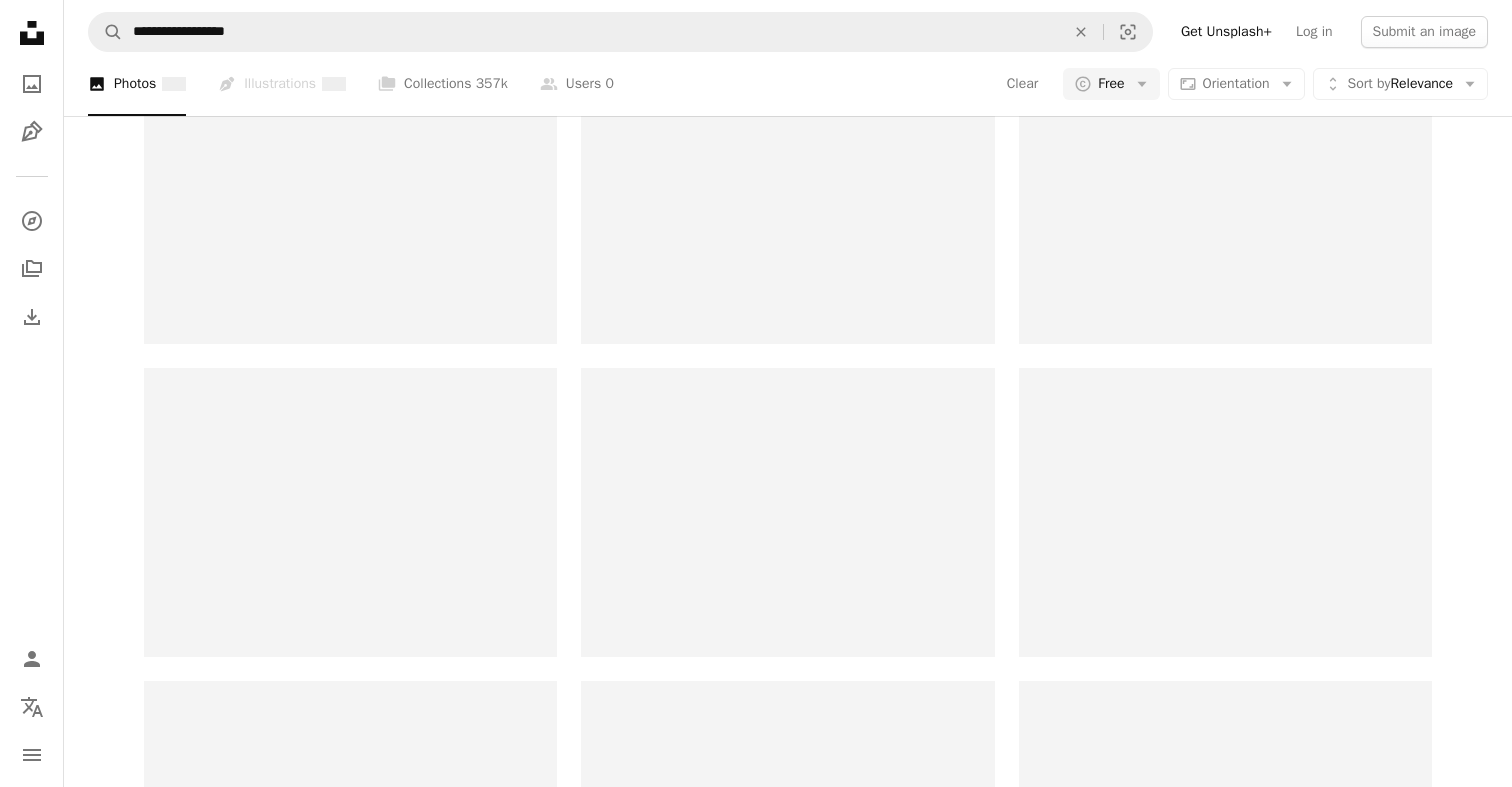 scroll, scrollTop: 0, scrollLeft: 0, axis: both 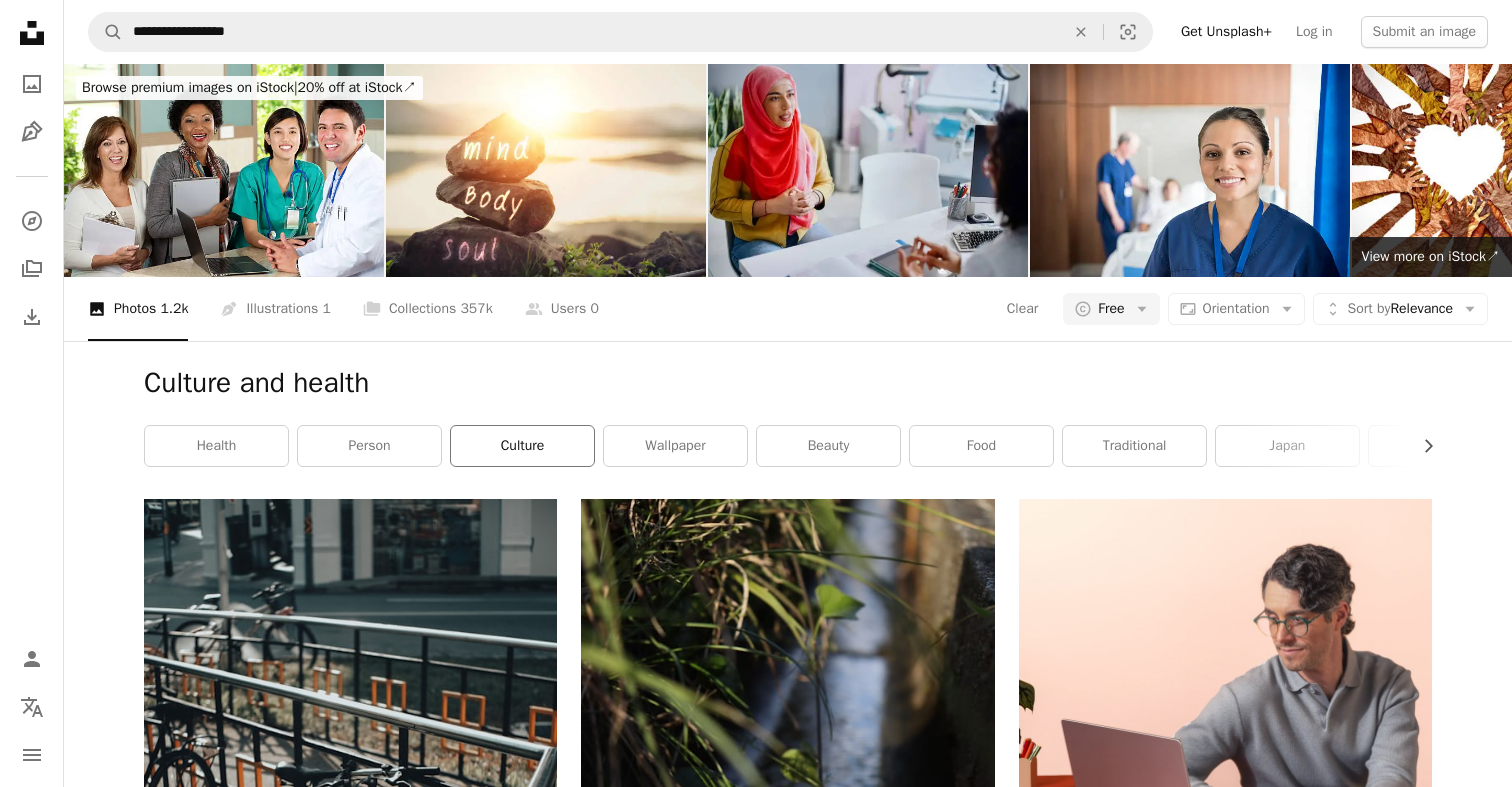 click on "culture" at bounding box center (522, 446) 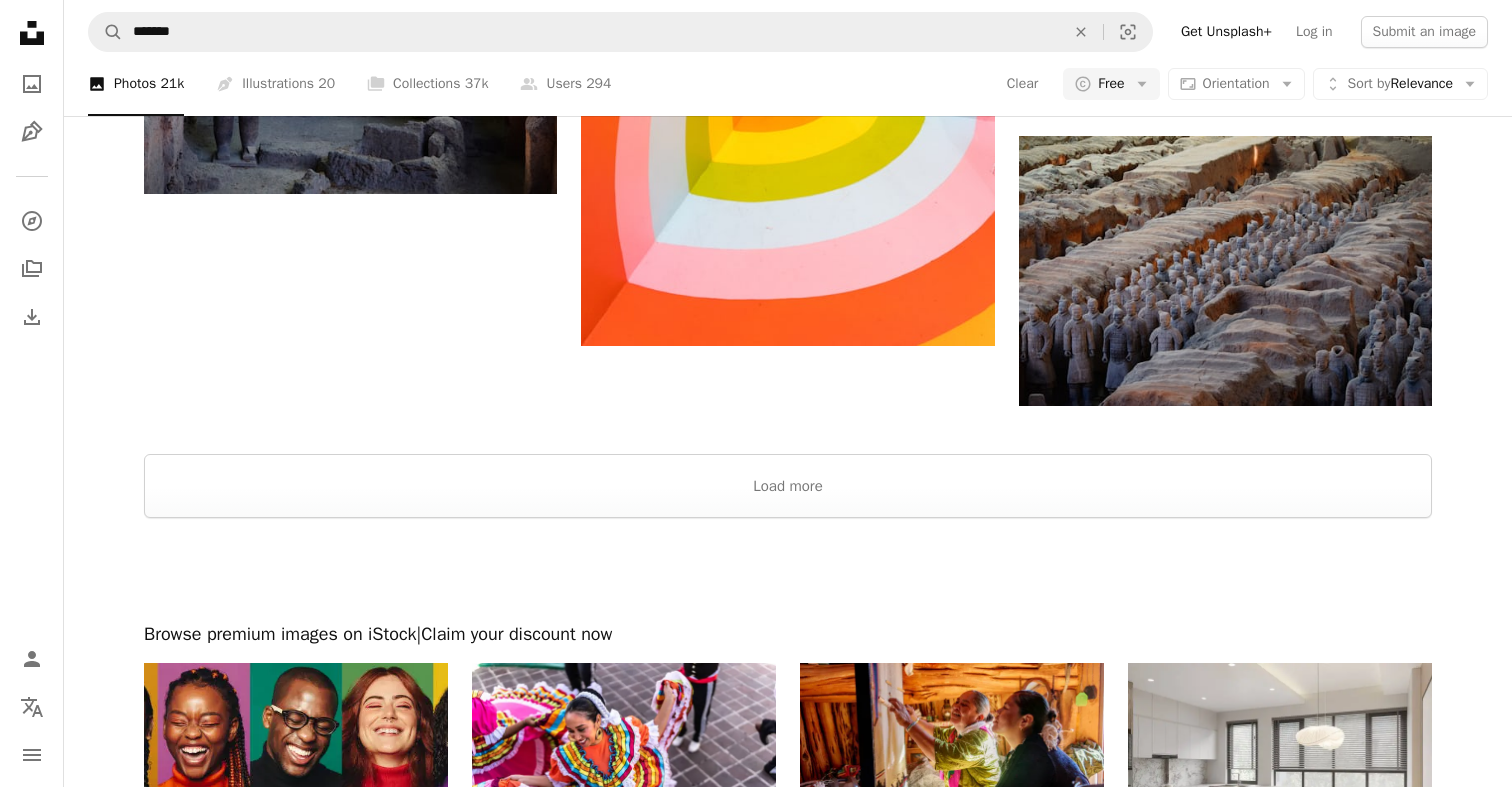 scroll, scrollTop: 3206, scrollLeft: 0, axis: vertical 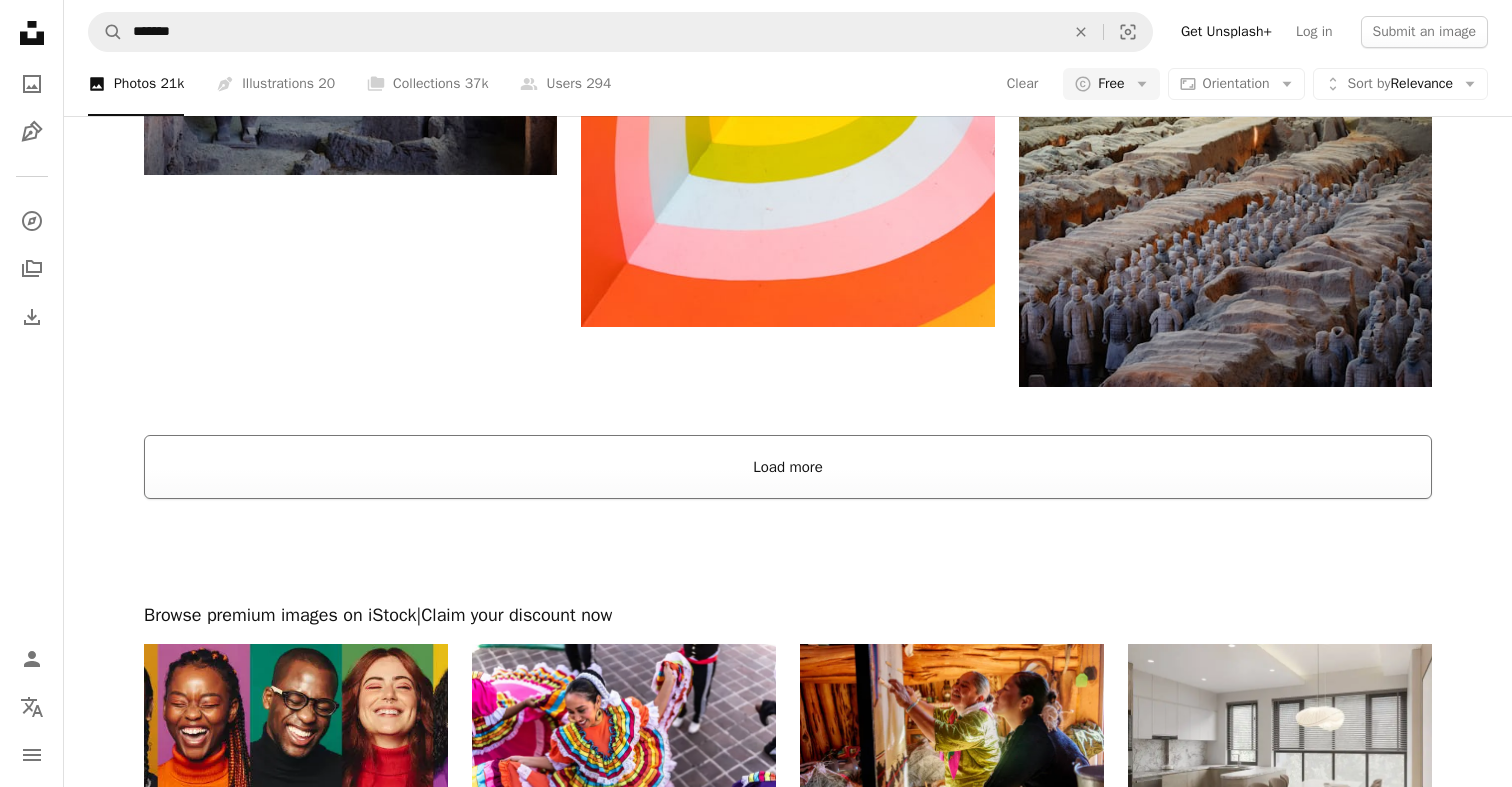 click on "Load more" at bounding box center (788, 467) 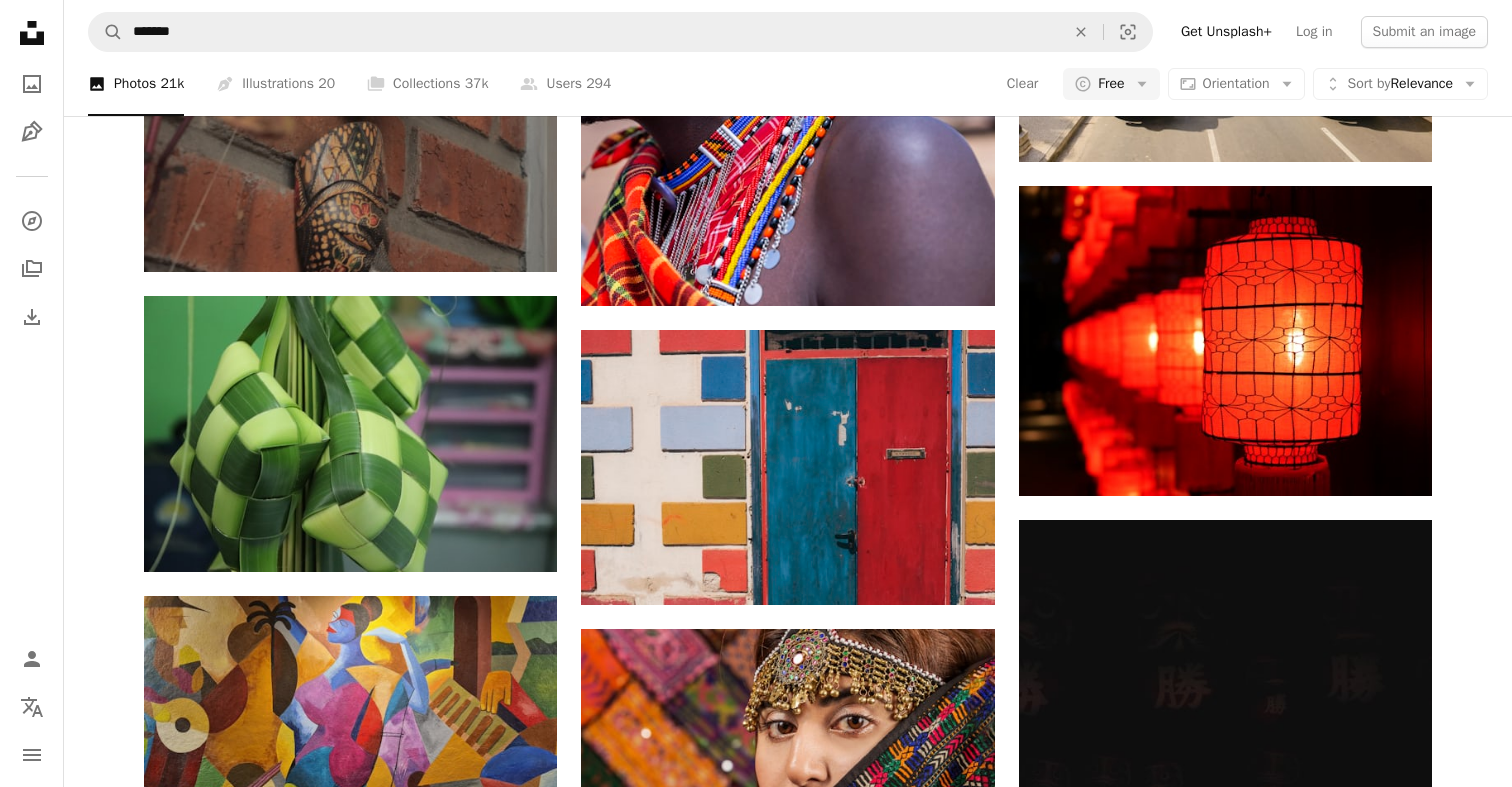 scroll, scrollTop: 7136, scrollLeft: 0, axis: vertical 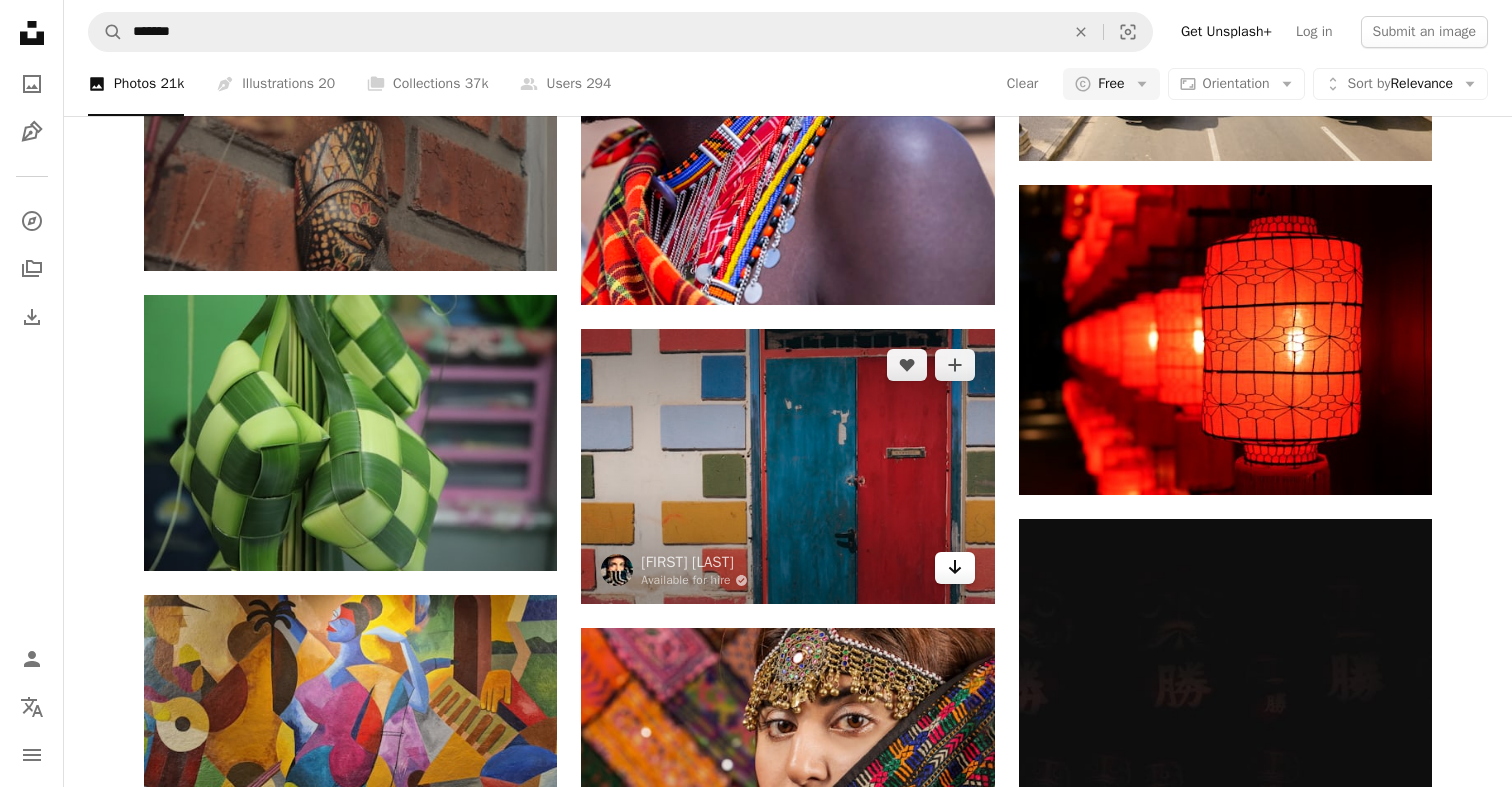 click on "Arrow pointing down" 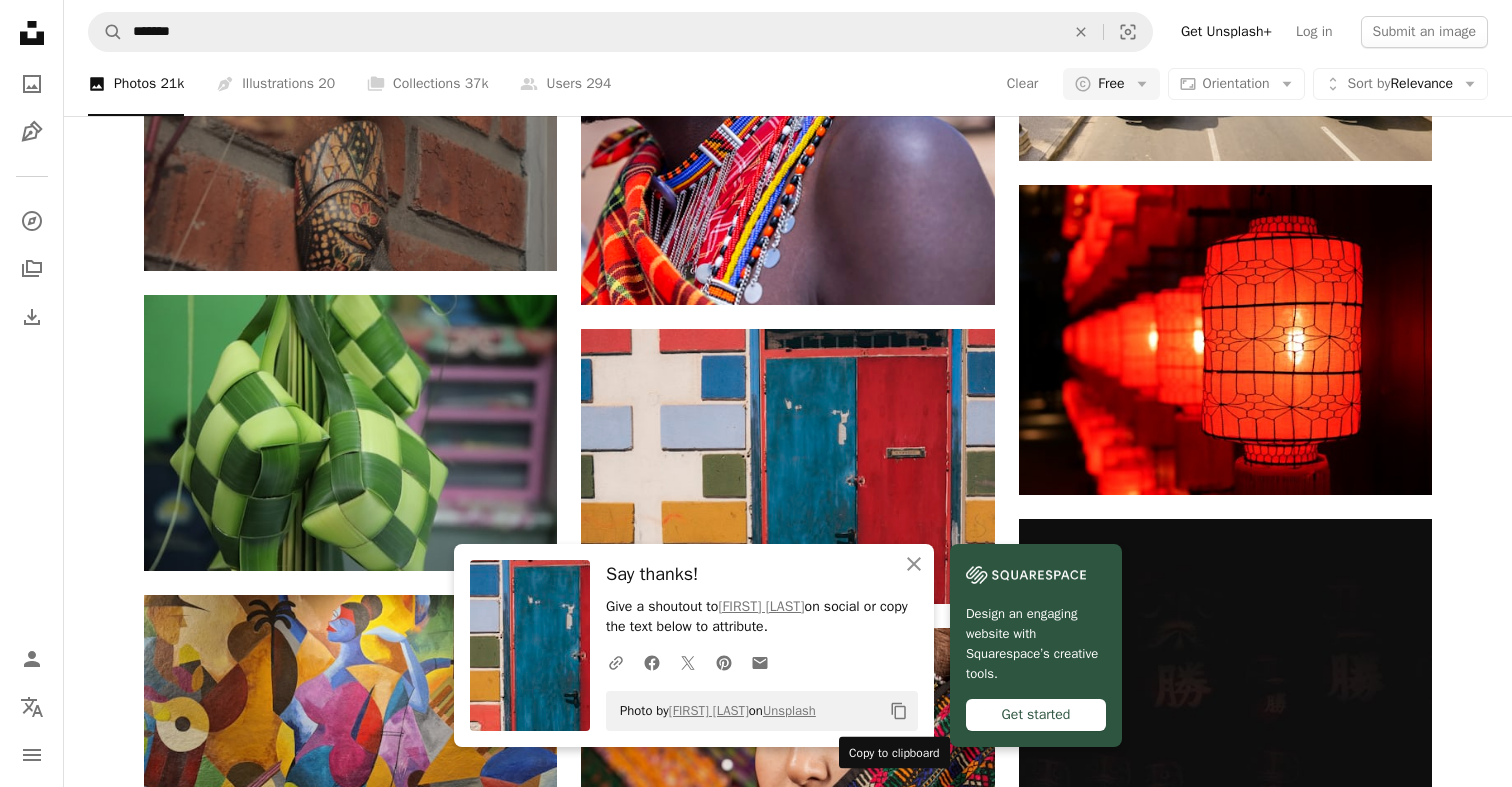 click 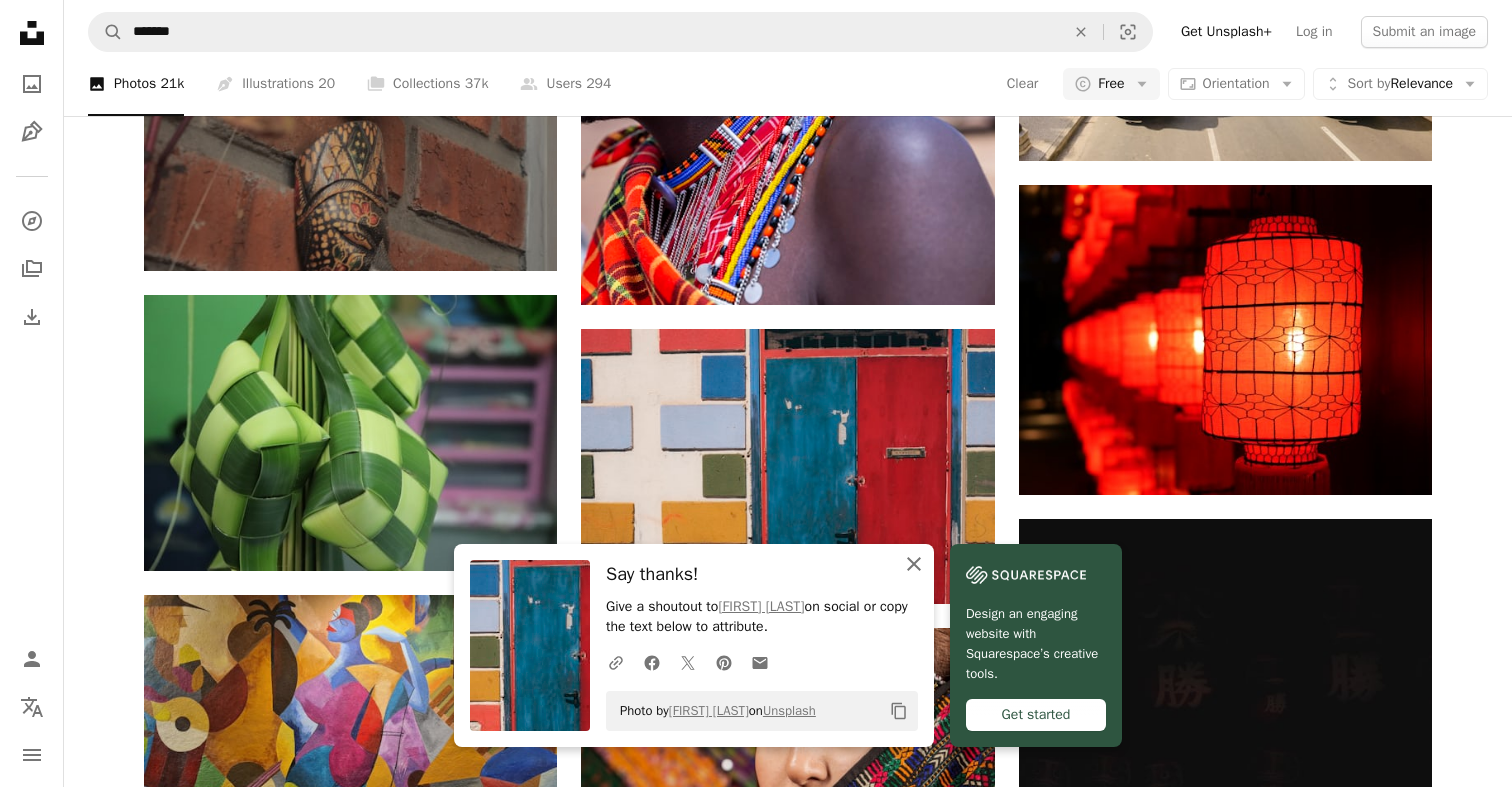 click 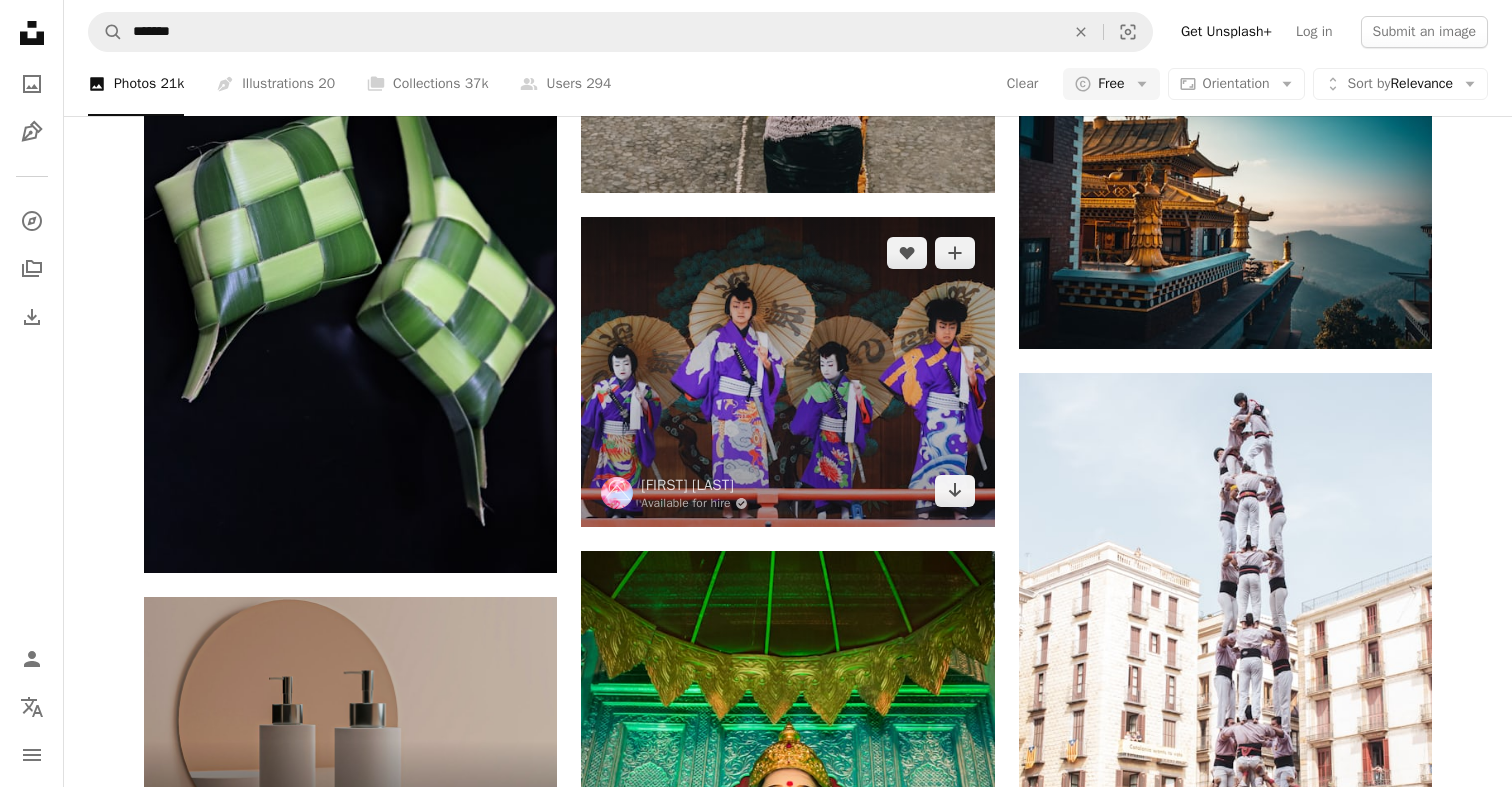 scroll, scrollTop: 4269, scrollLeft: 0, axis: vertical 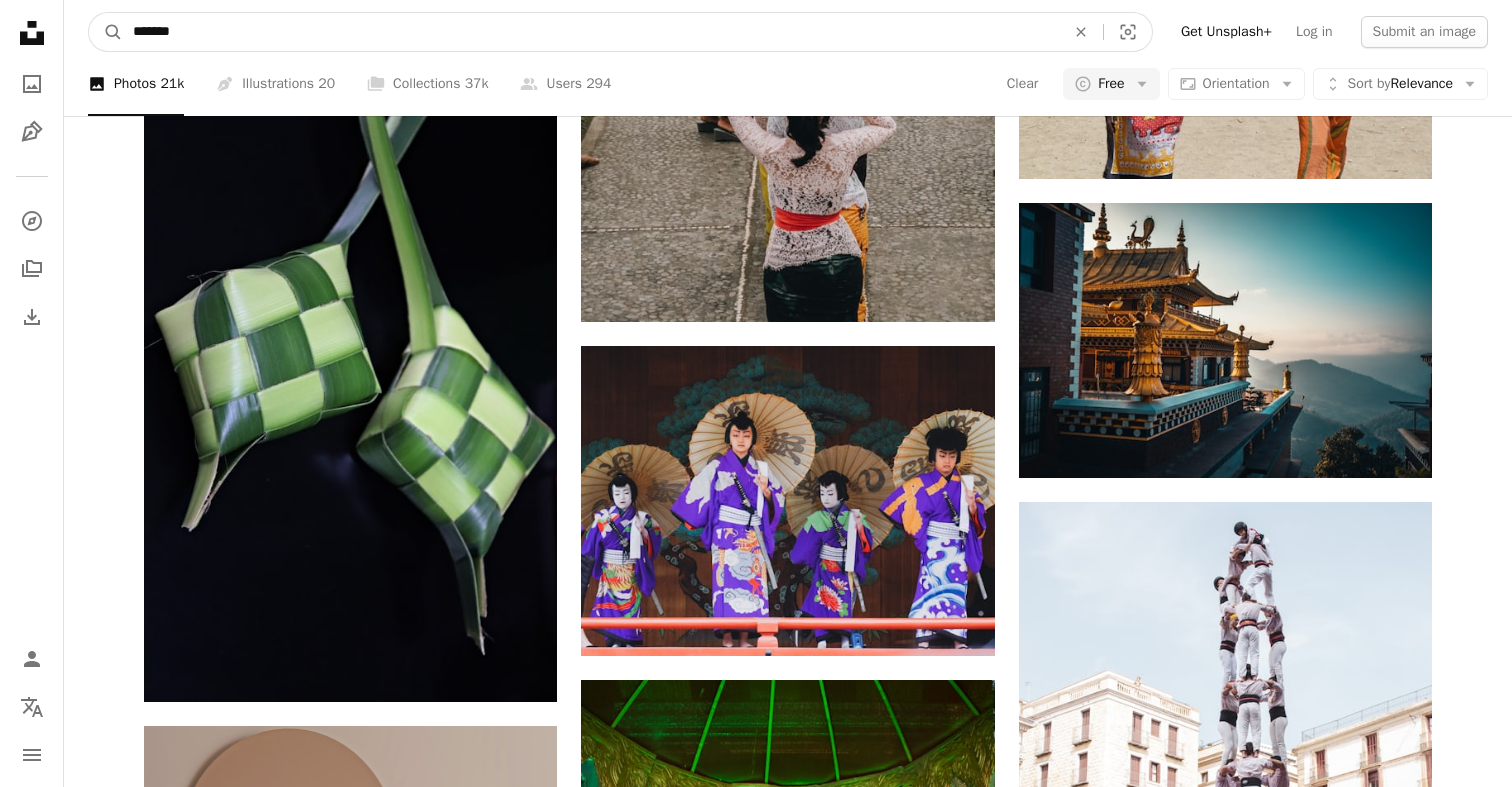 click on "*******" at bounding box center [591, 32] 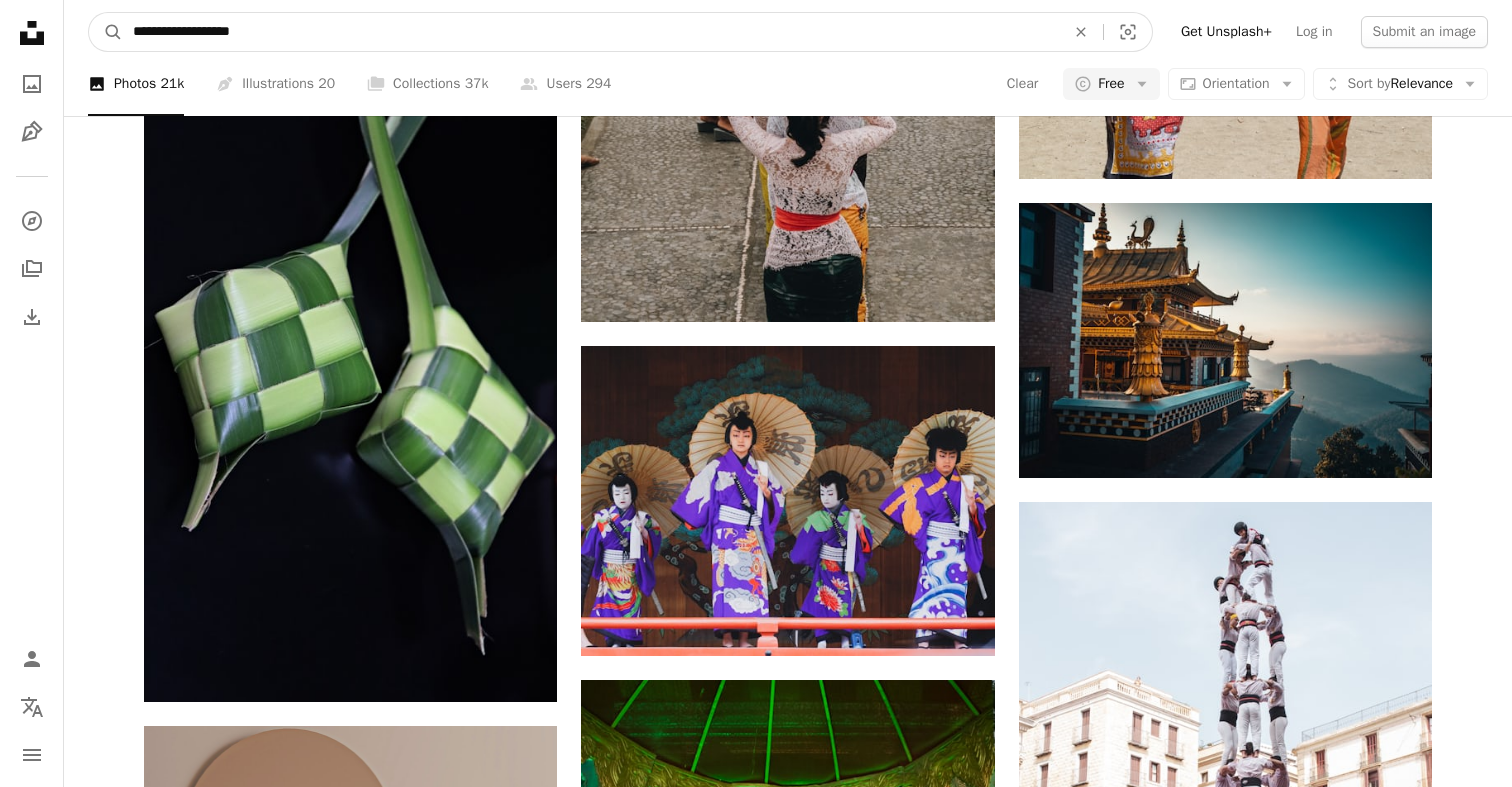 type on "**********" 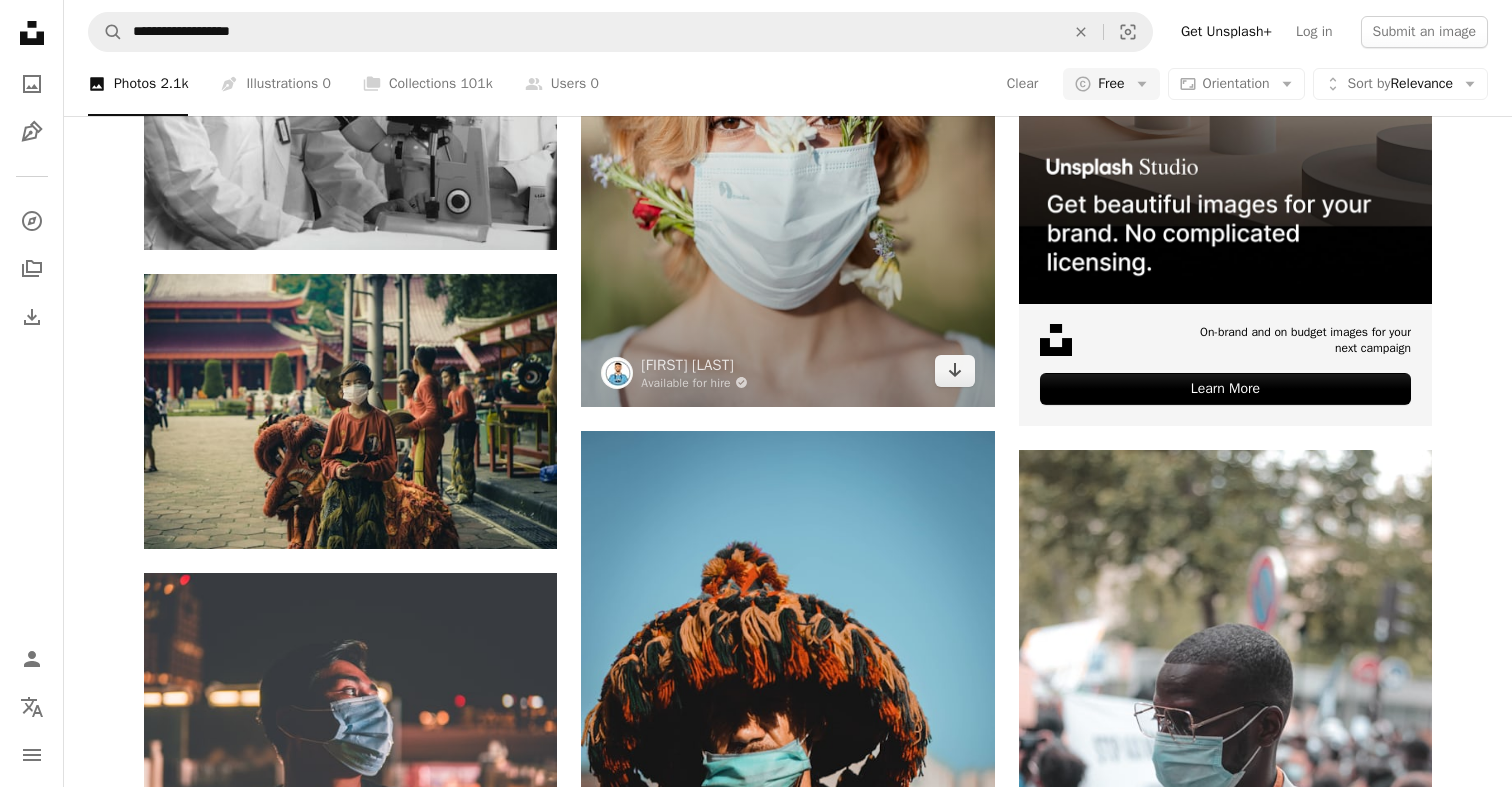 scroll, scrollTop: 607, scrollLeft: 0, axis: vertical 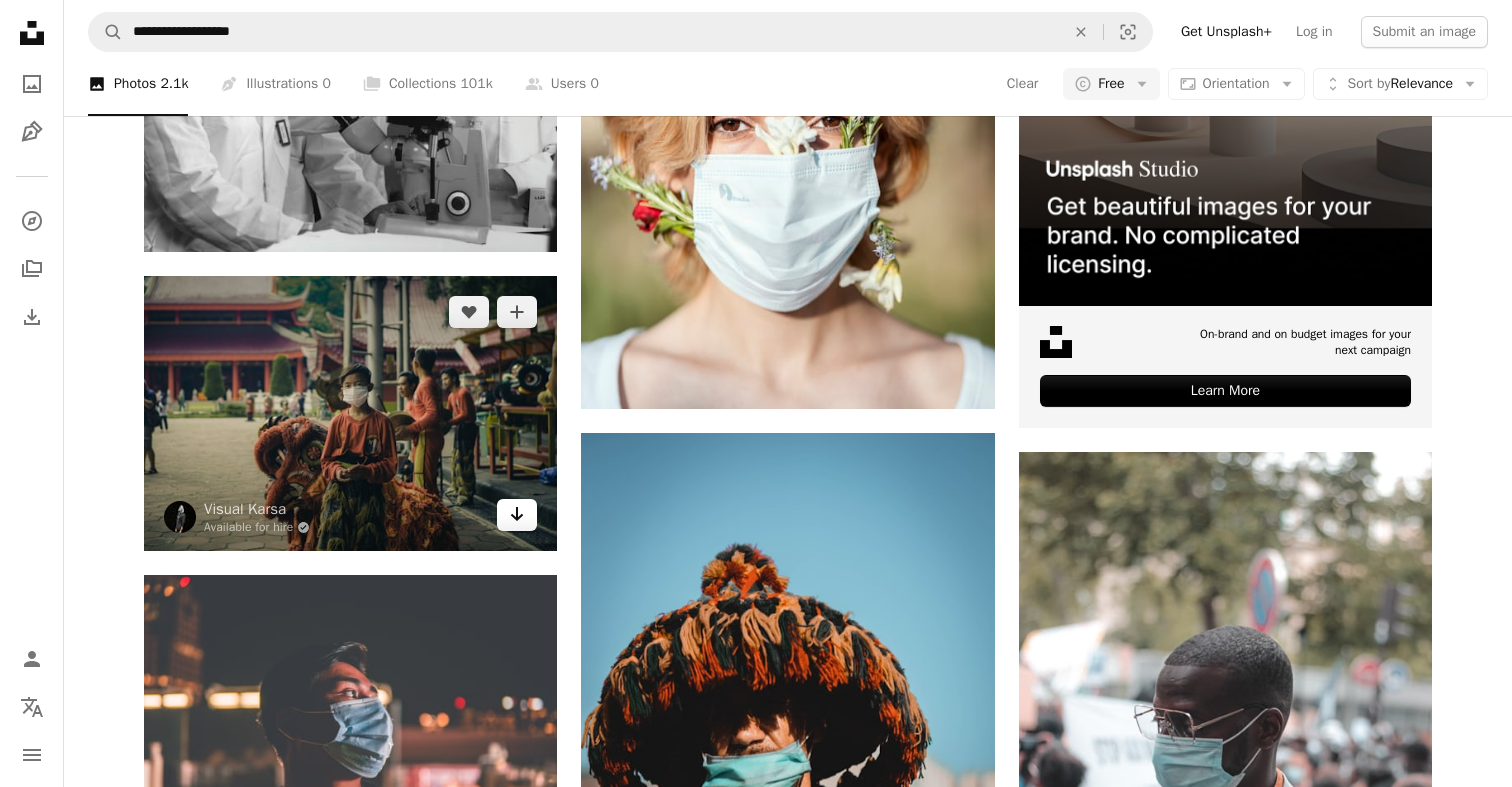 click on "Arrow pointing down" 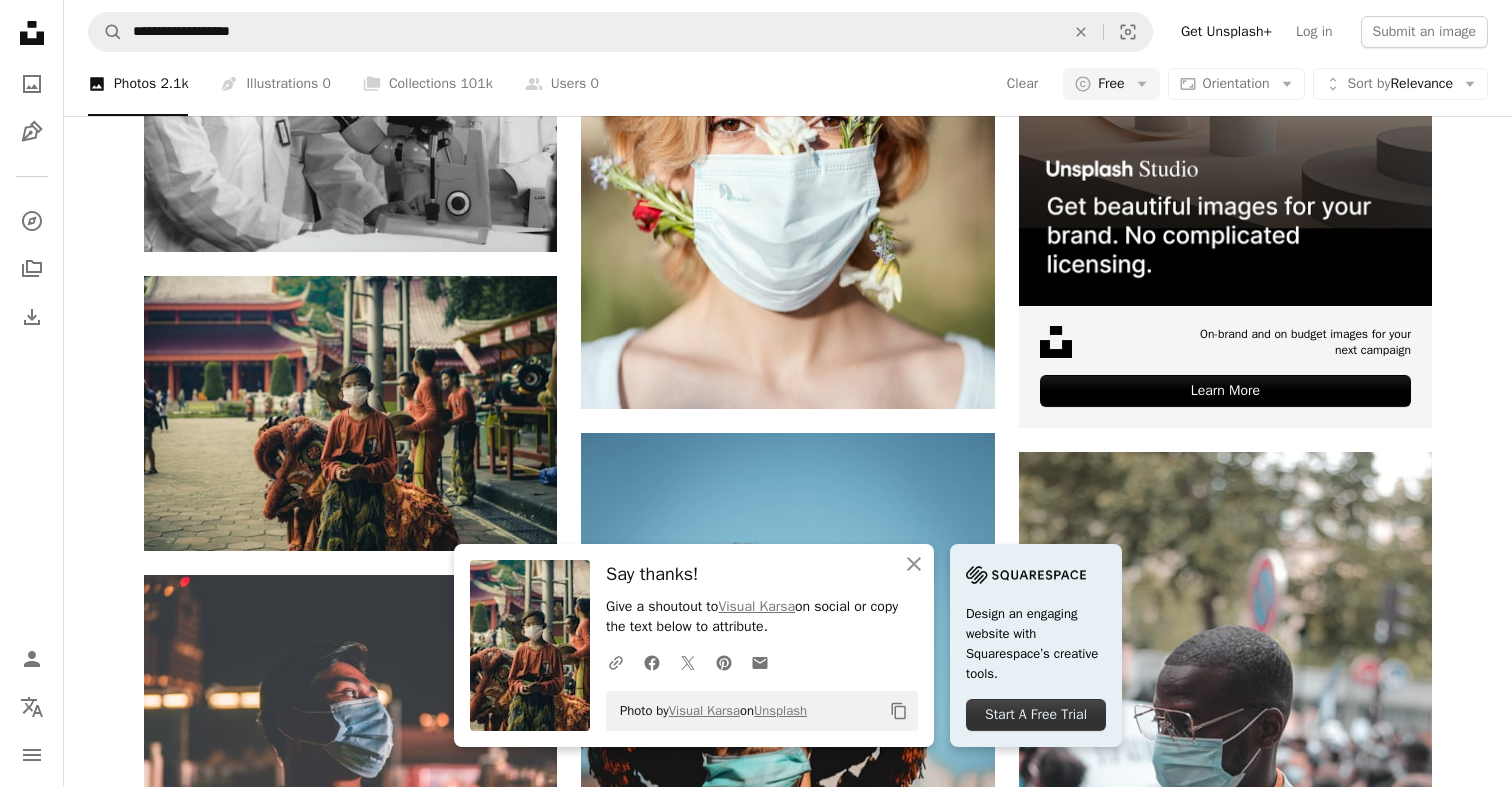 click on "Copy content" 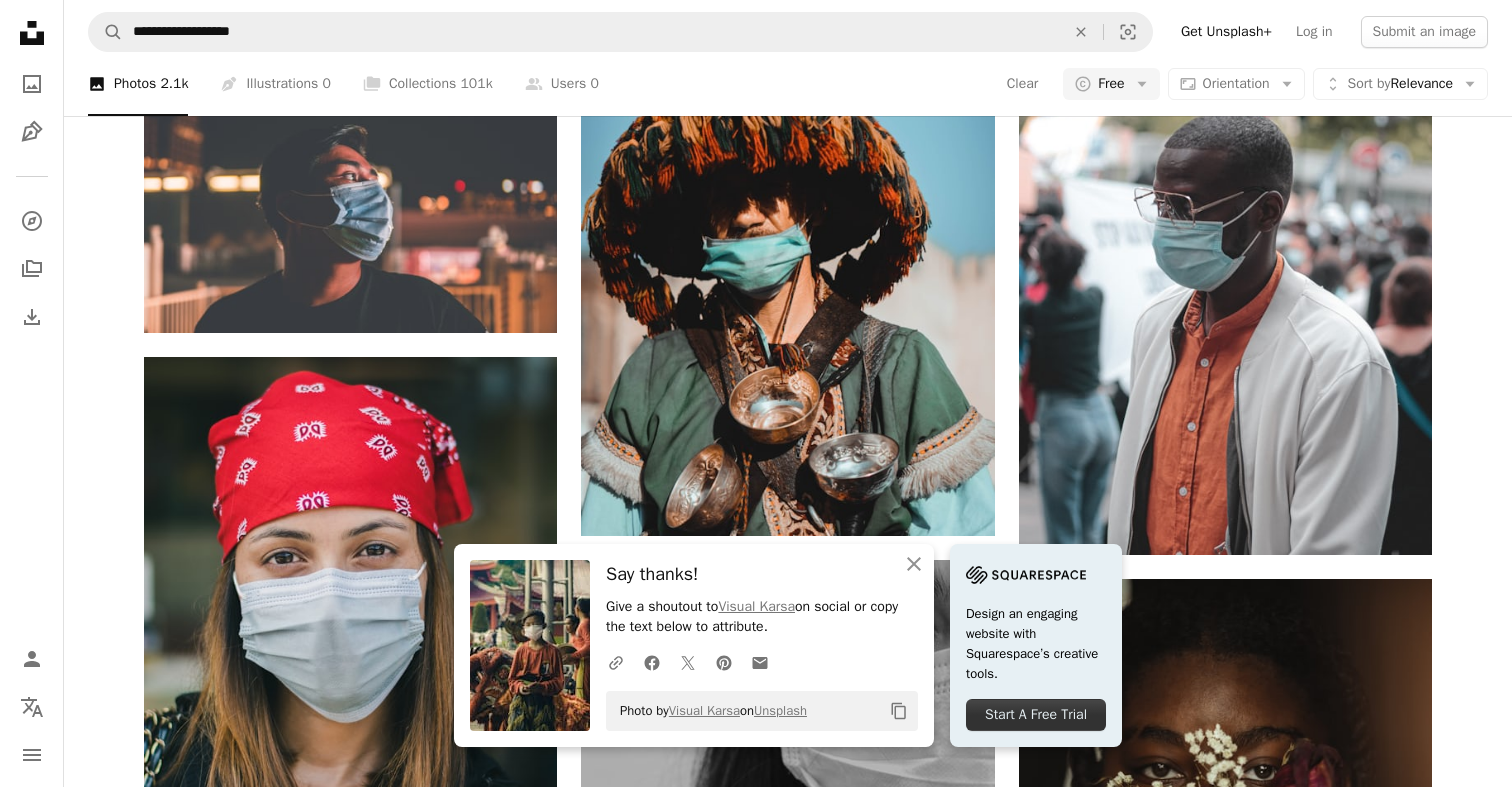 scroll, scrollTop: 1130, scrollLeft: 0, axis: vertical 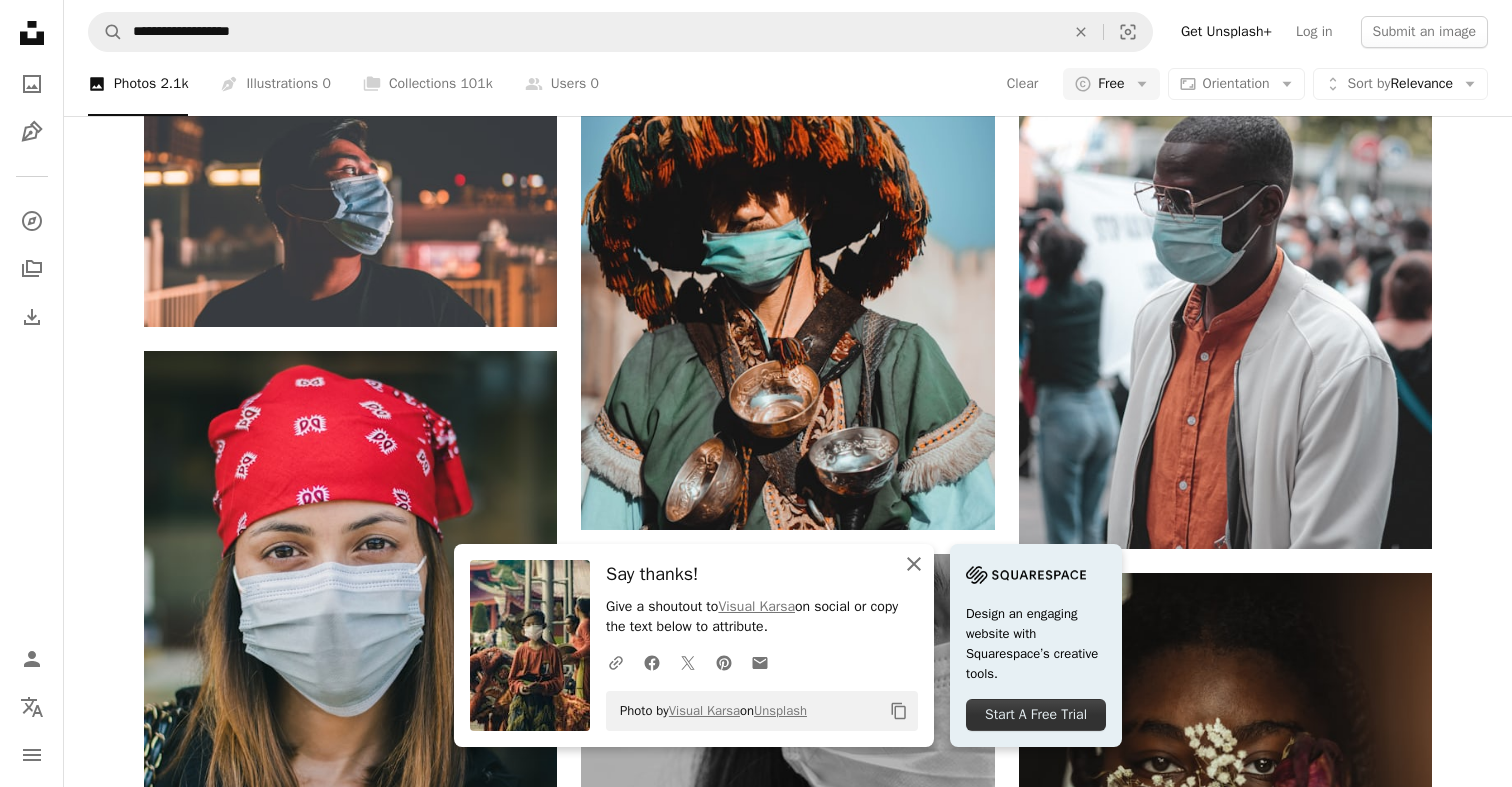 click 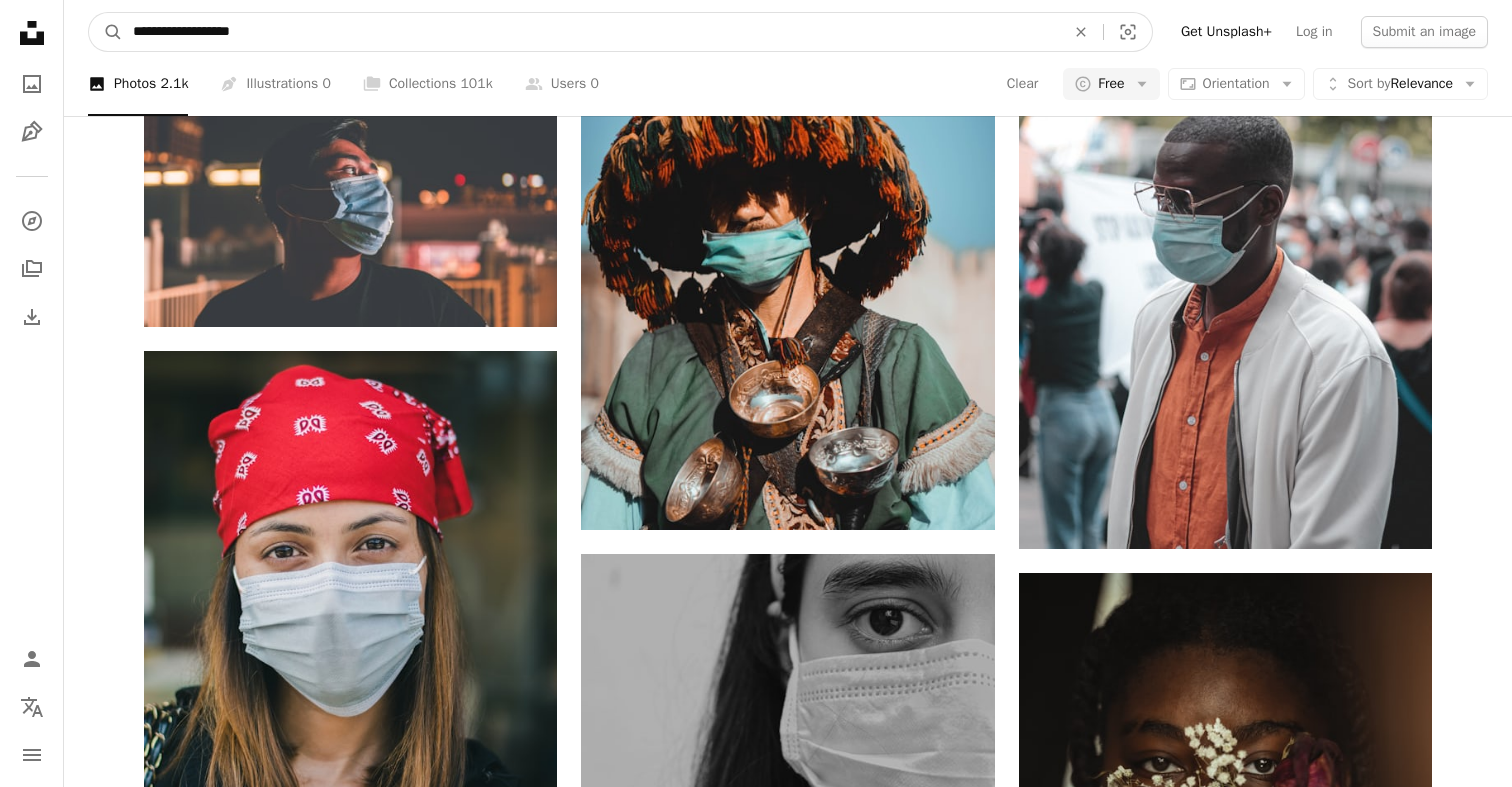drag, startPoint x: 277, startPoint y: 31, endPoint x: 135, endPoint y: 32, distance: 142.00352 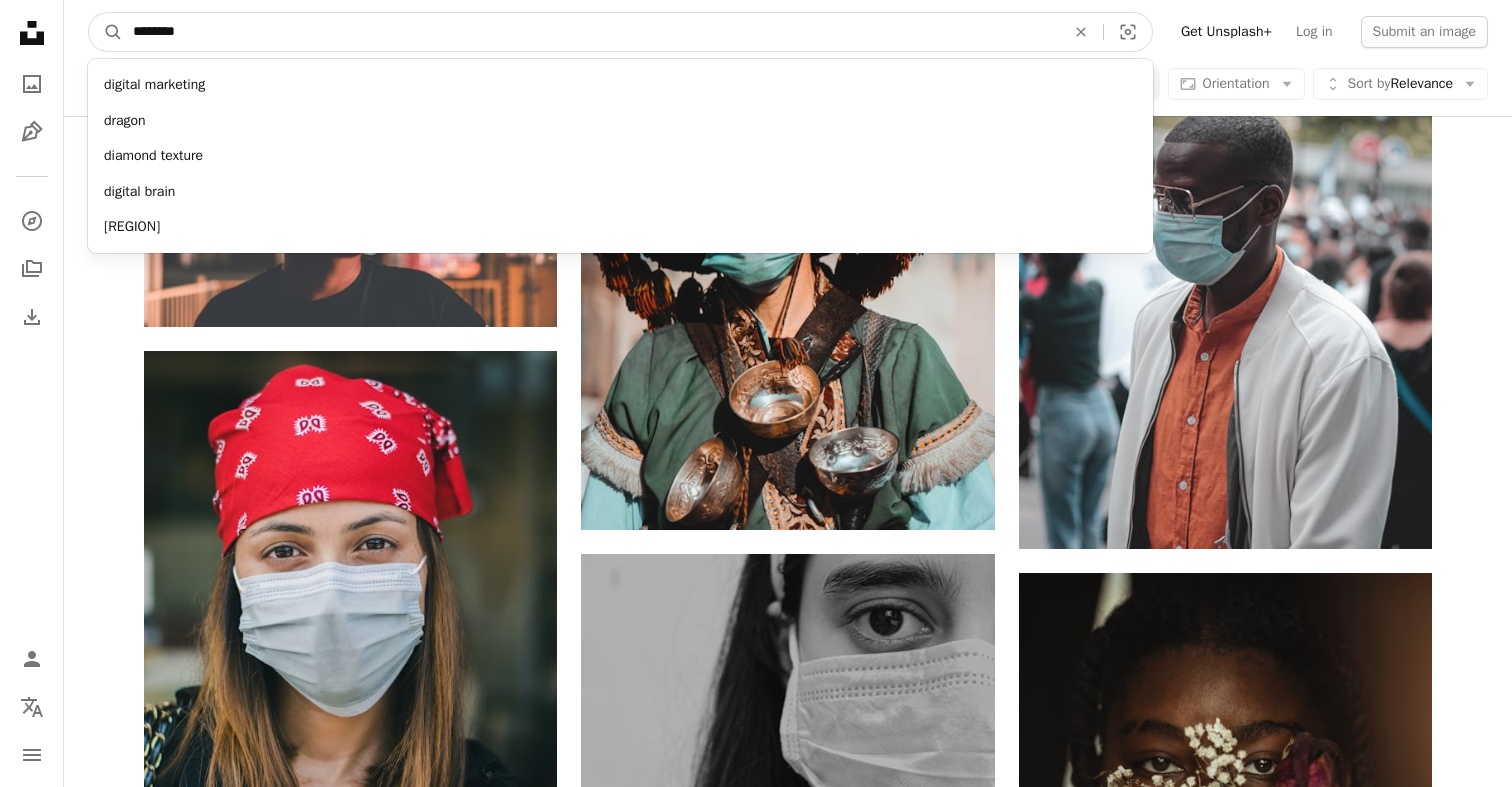 type on "*********" 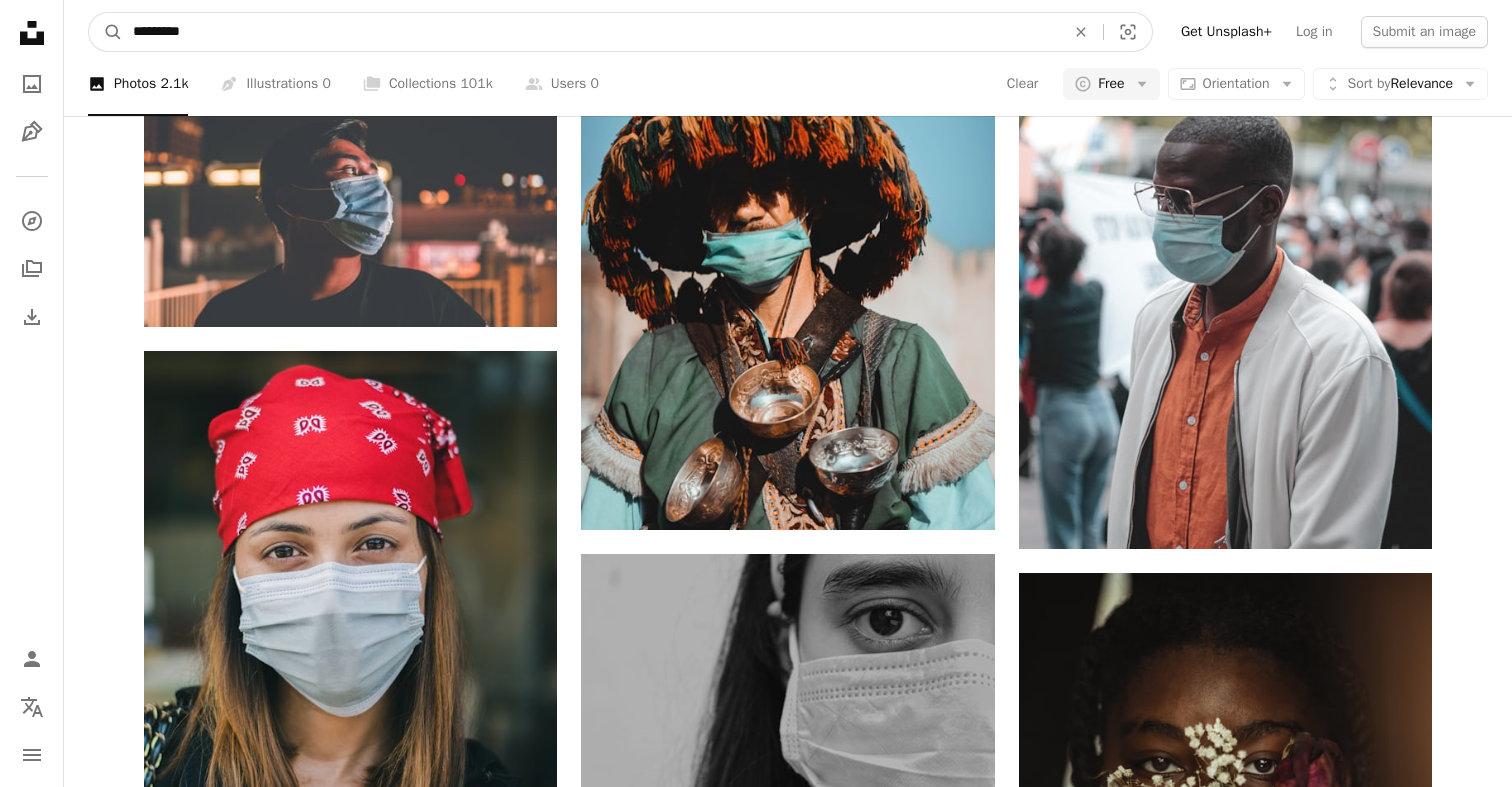 click on "A magnifying glass" at bounding box center [106, 32] 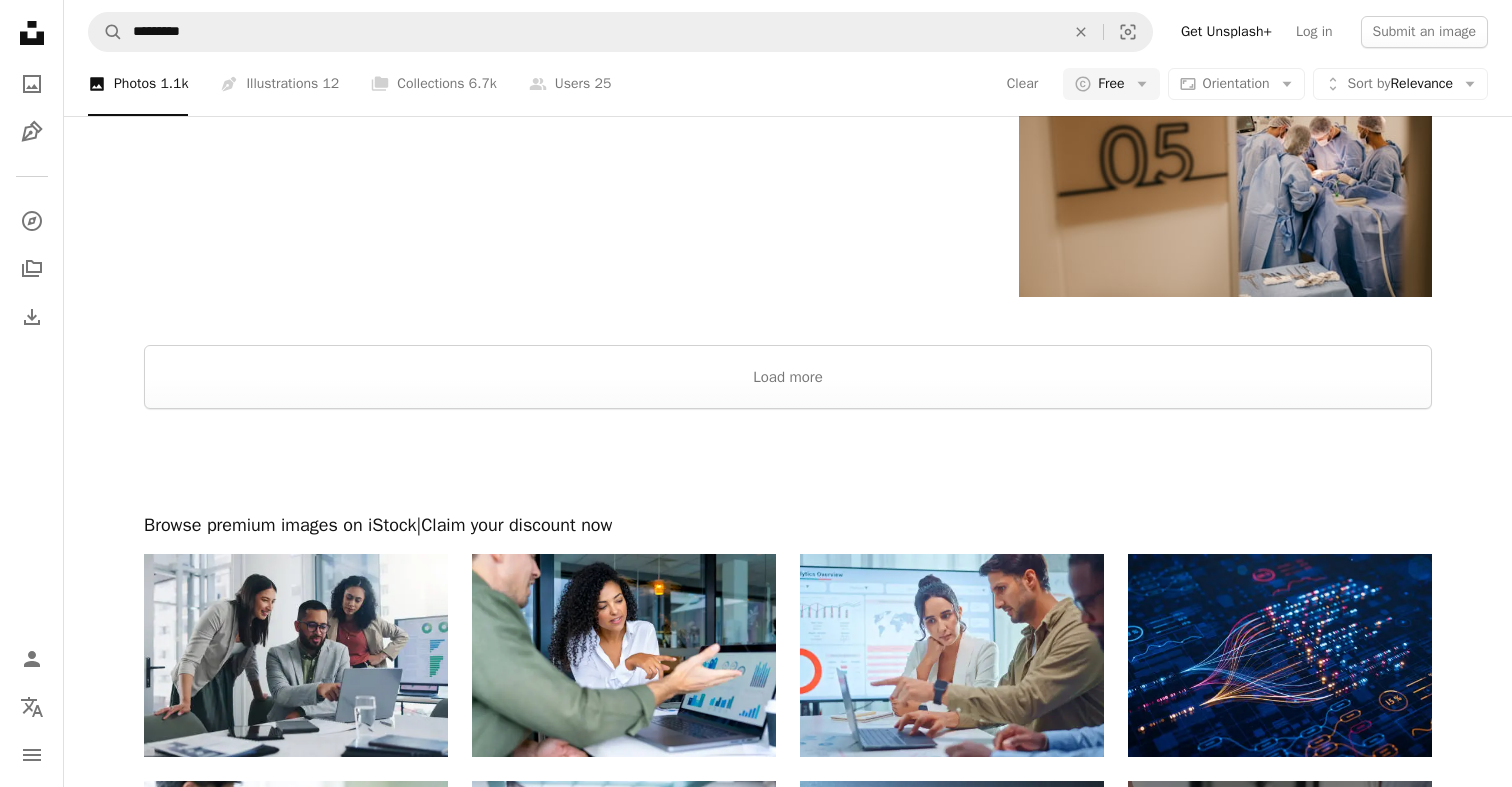 scroll, scrollTop: 3139, scrollLeft: 0, axis: vertical 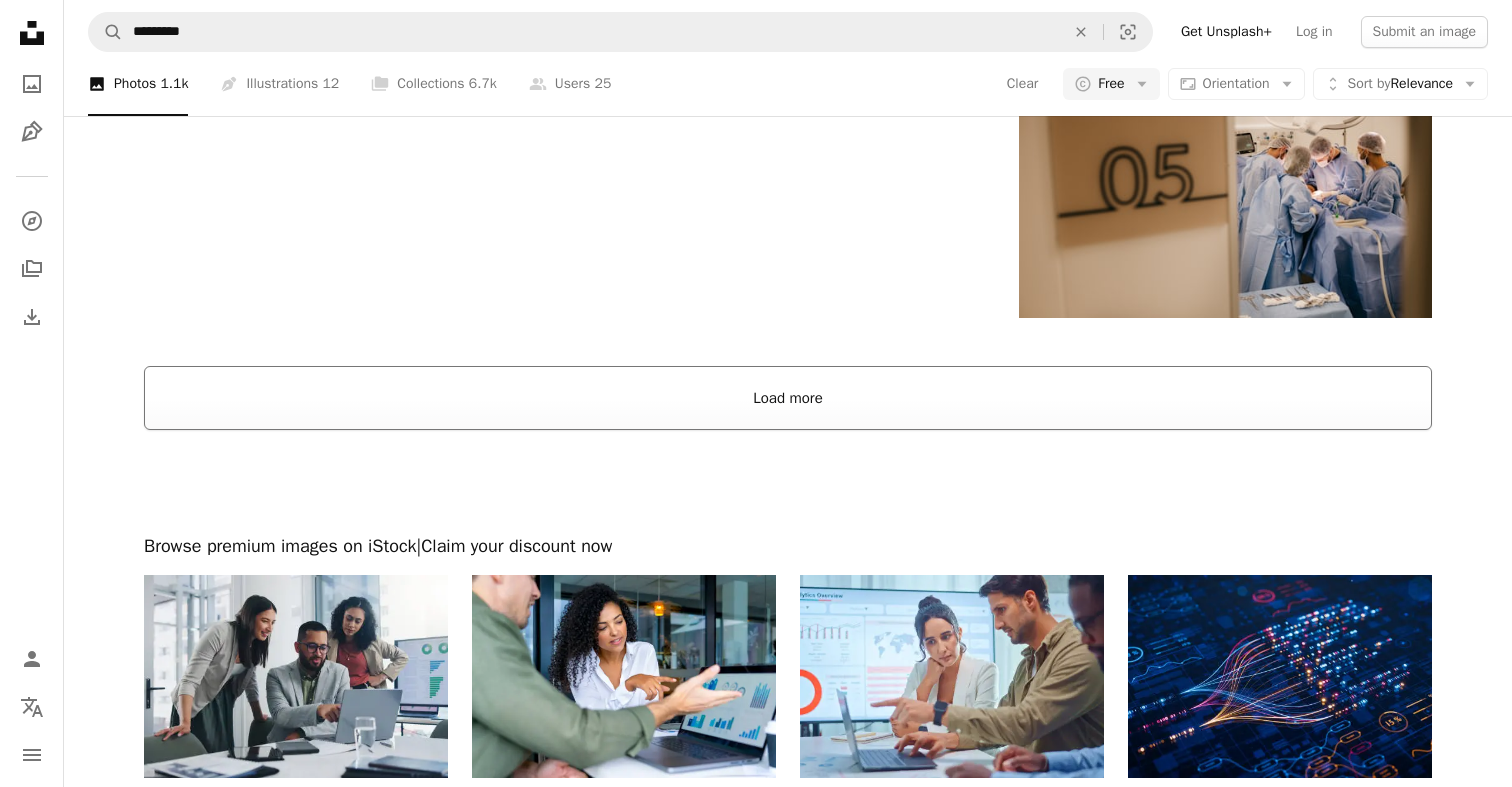 click on "Load more" at bounding box center (788, 398) 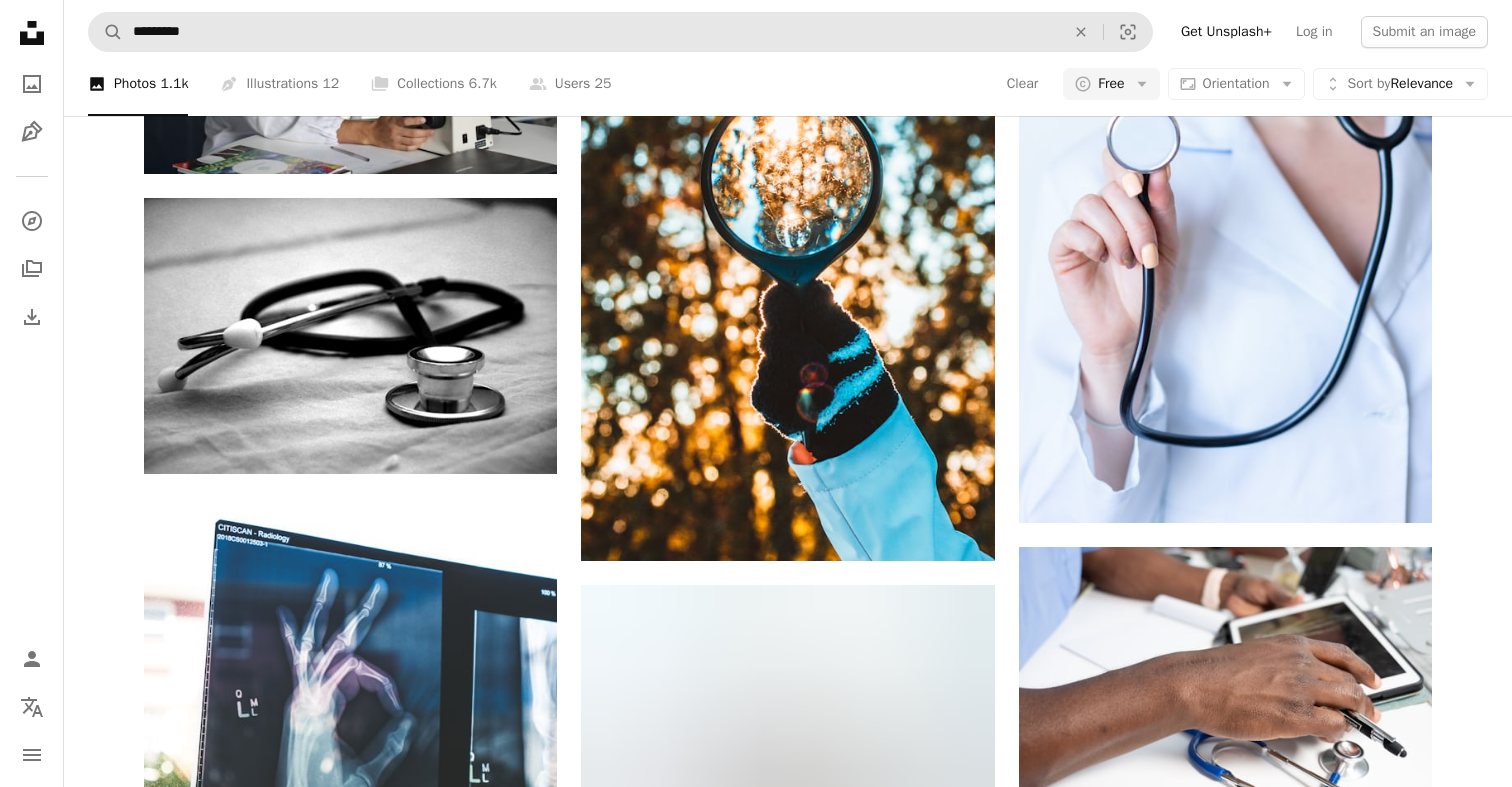 scroll, scrollTop: 970, scrollLeft: 0, axis: vertical 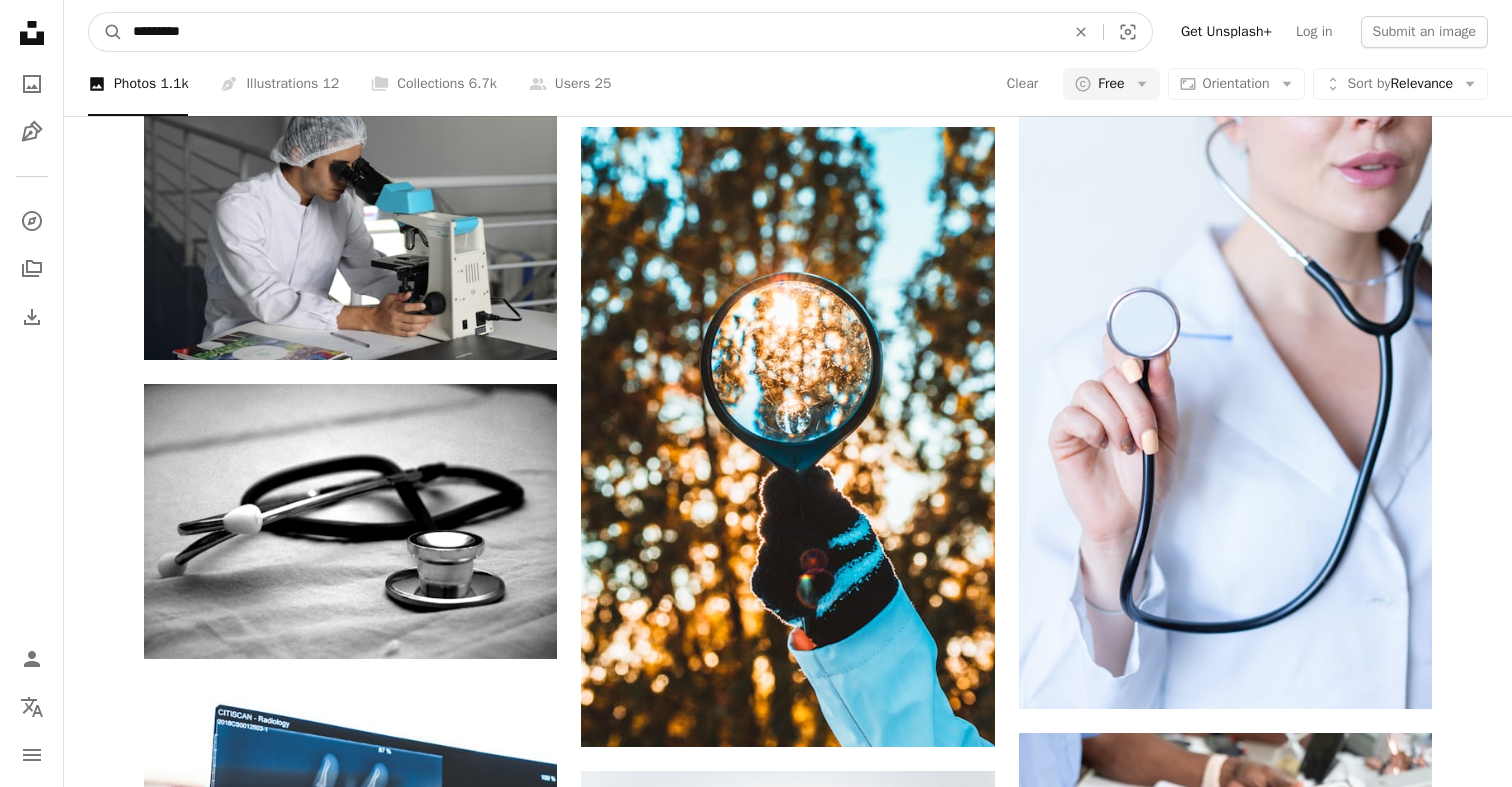 click on "*********" at bounding box center (591, 32) 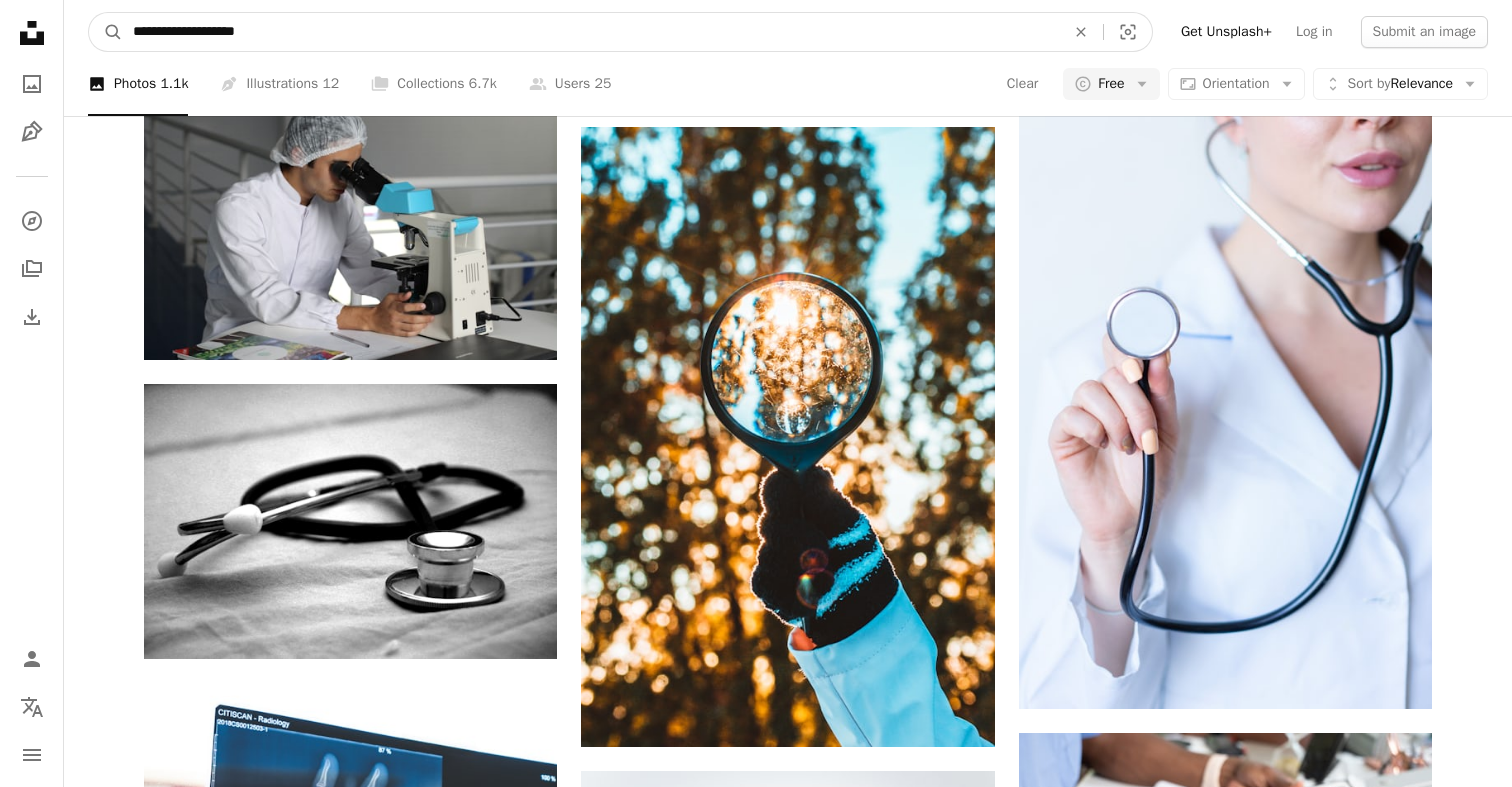 type on "**********" 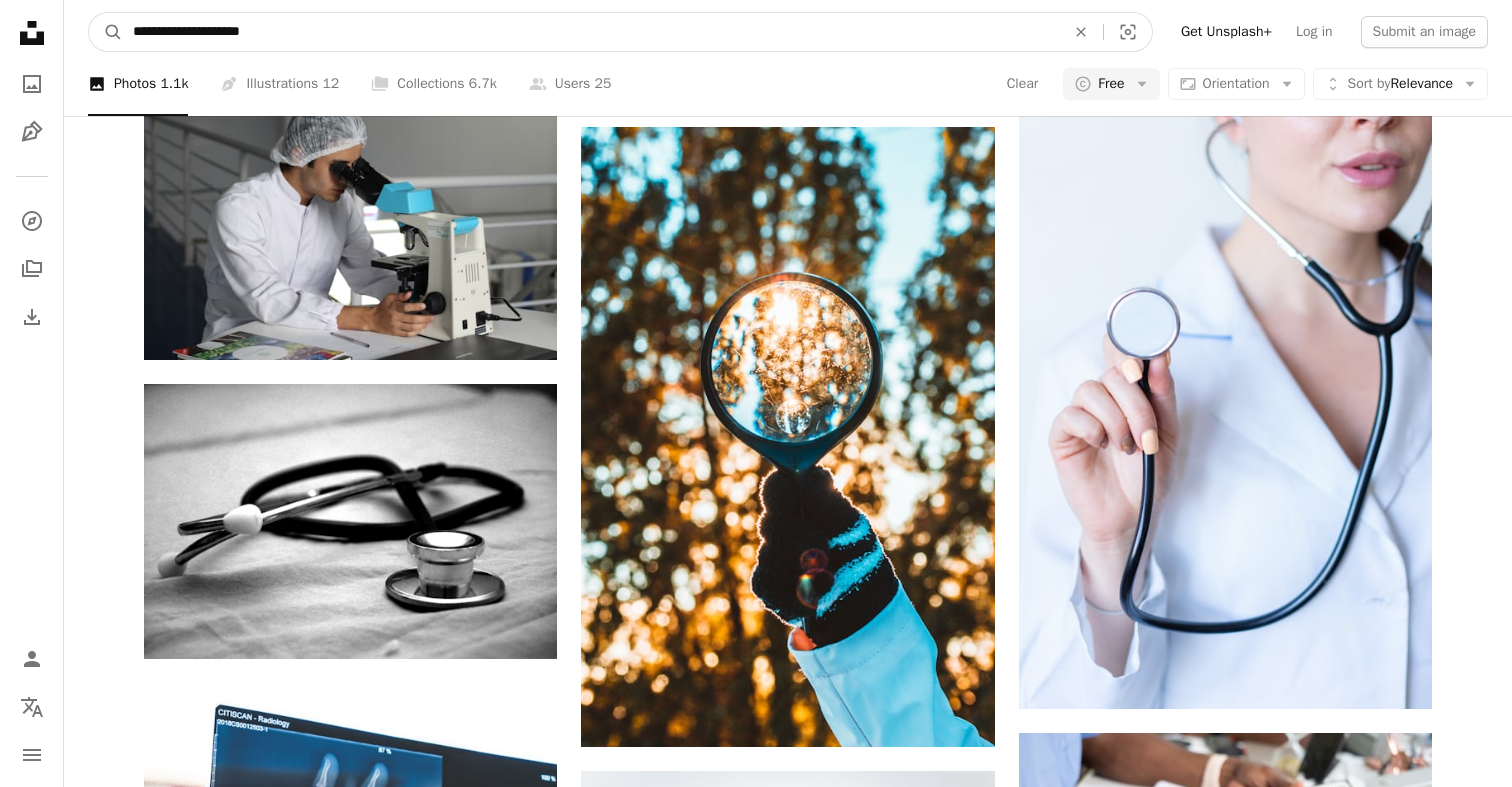 click on "A magnifying glass" at bounding box center [106, 32] 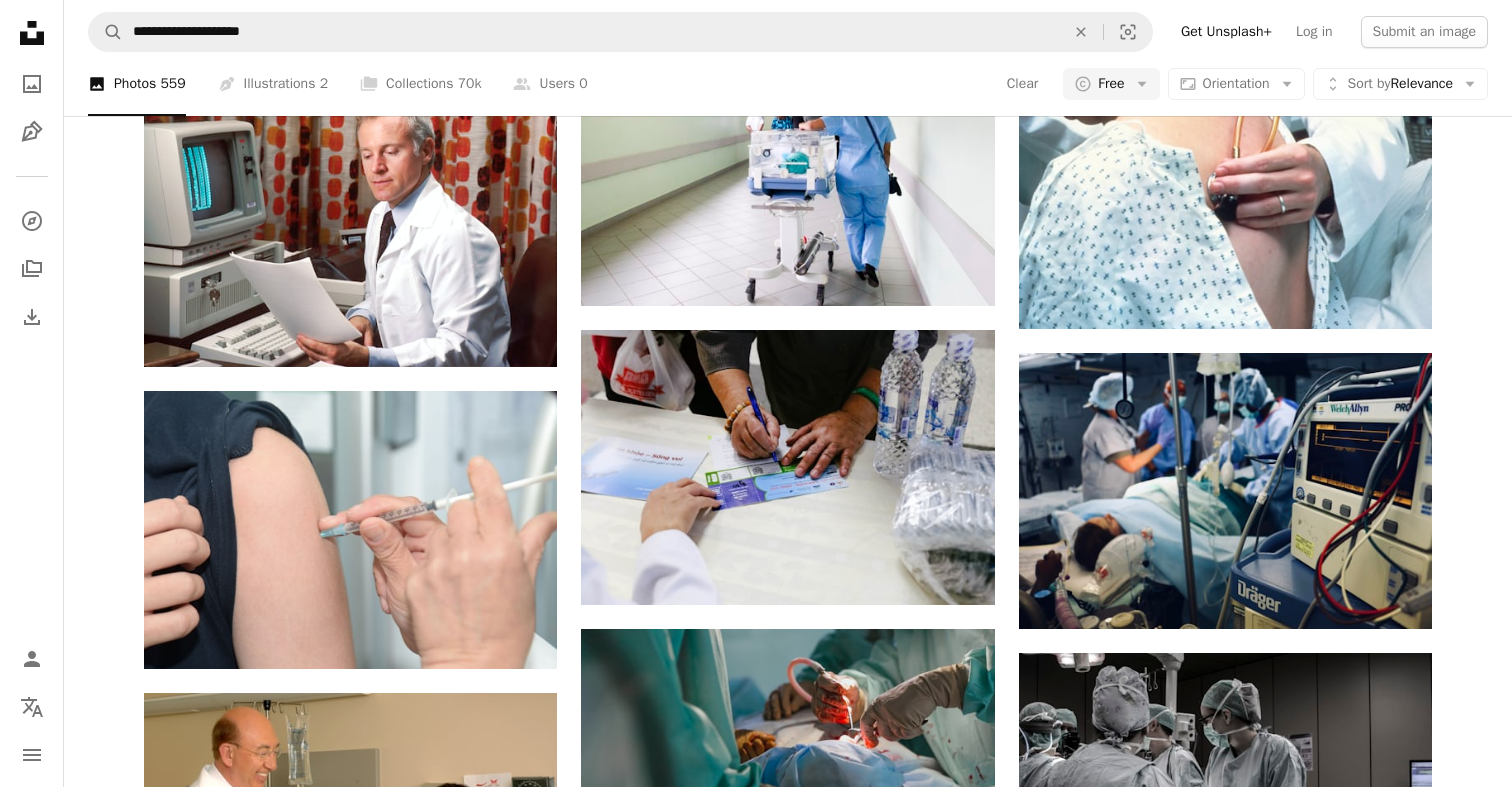 scroll, scrollTop: 1355, scrollLeft: 0, axis: vertical 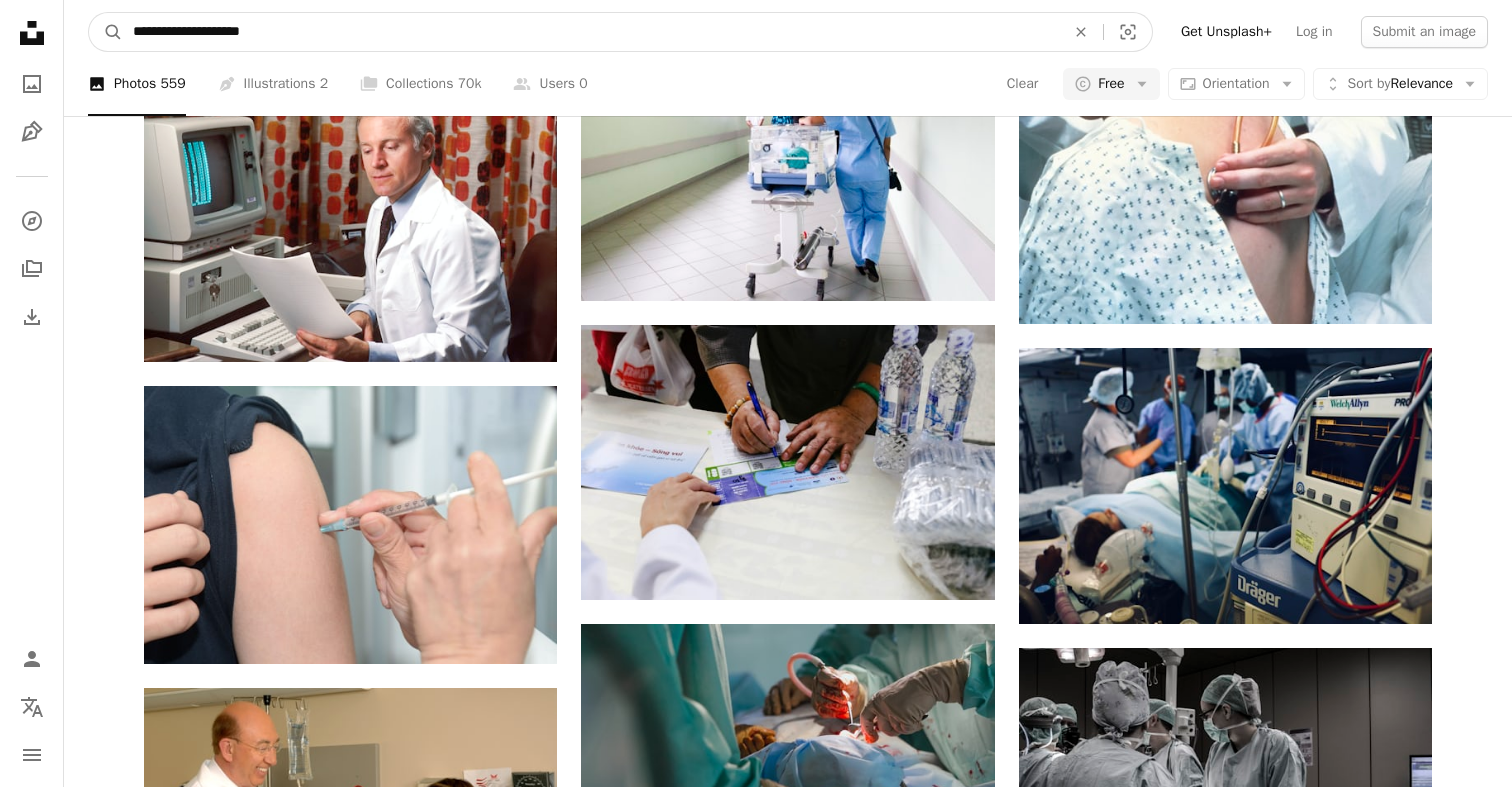 drag, startPoint x: 227, startPoint y: 31, endPoint x: 125, endPoint y: 31, distance: 102 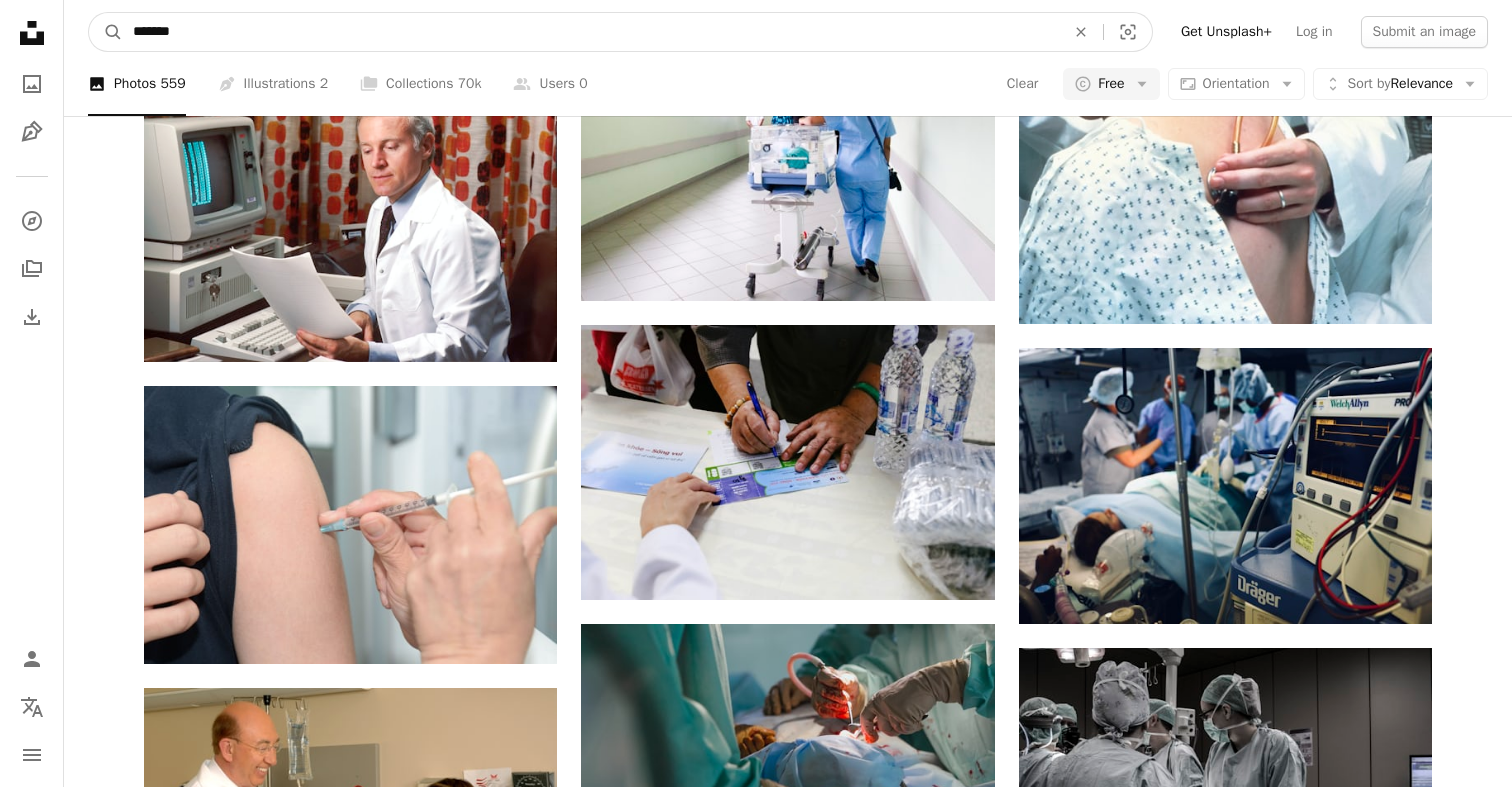 click on "A magnifying glass" at bounding box center [106, 32] 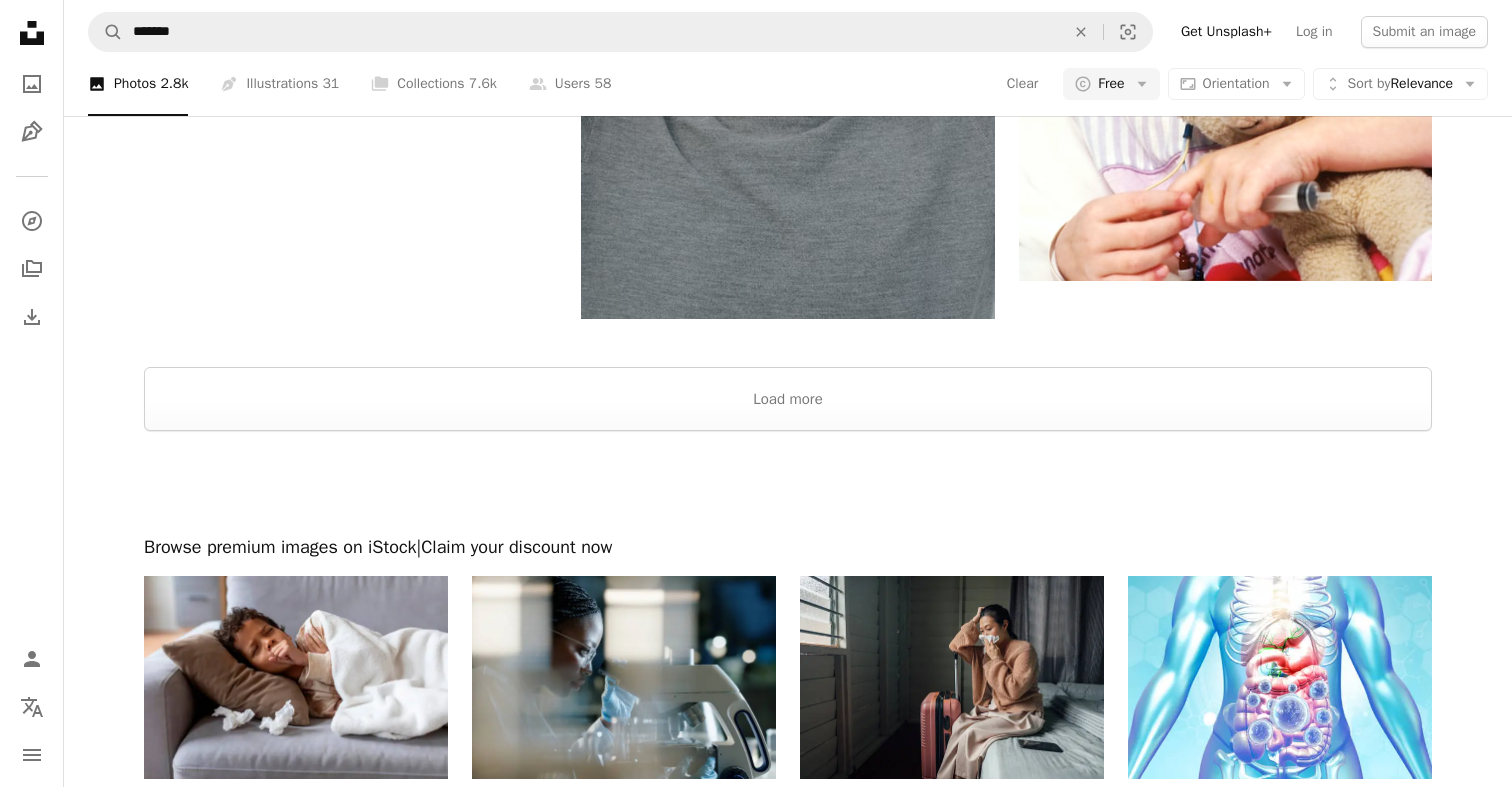 scroll, scrollTop: 3127, scrollLeft: 0, axis: vertical 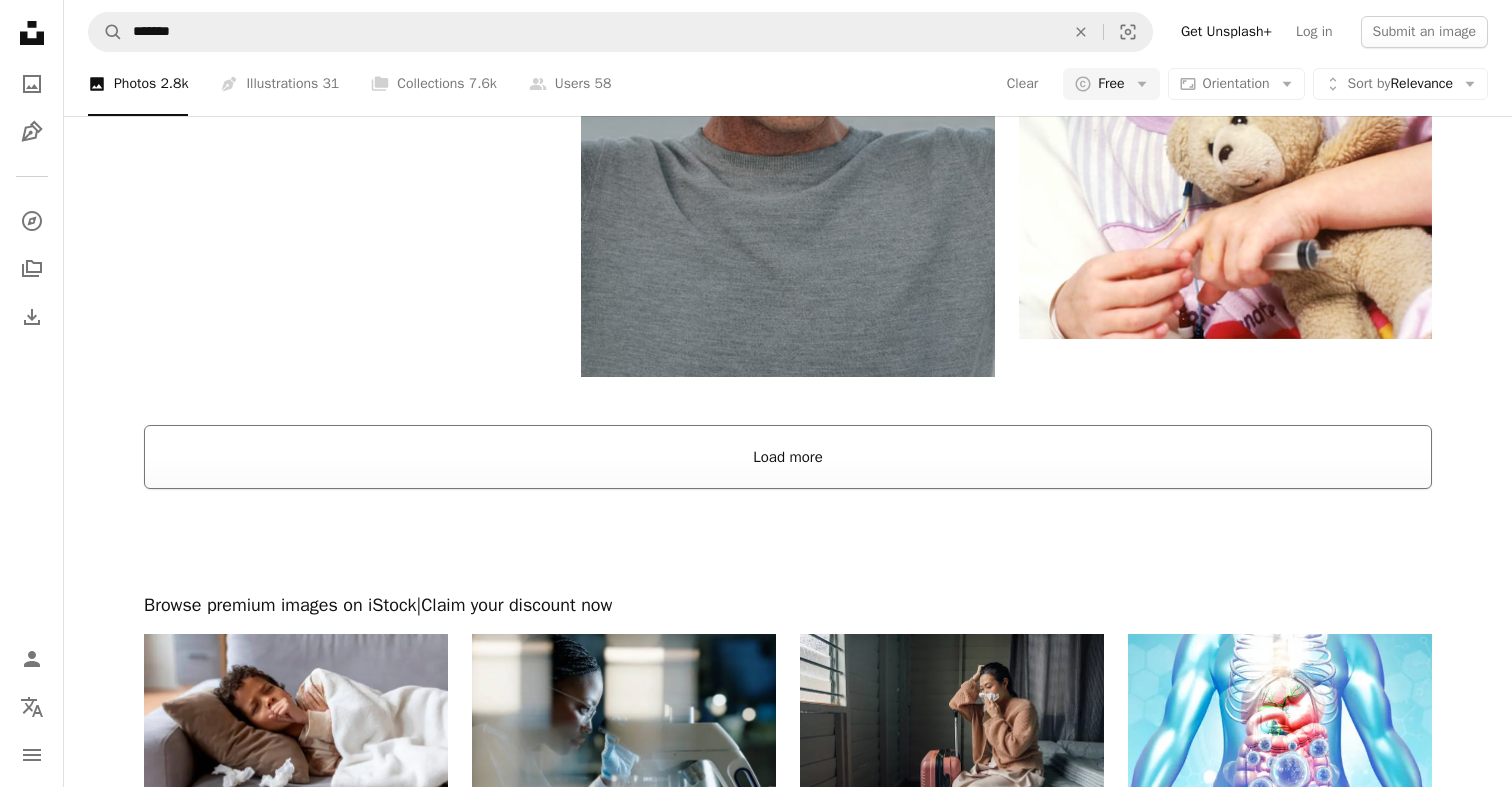 click on "Load more" at bounding box center (788, 457) 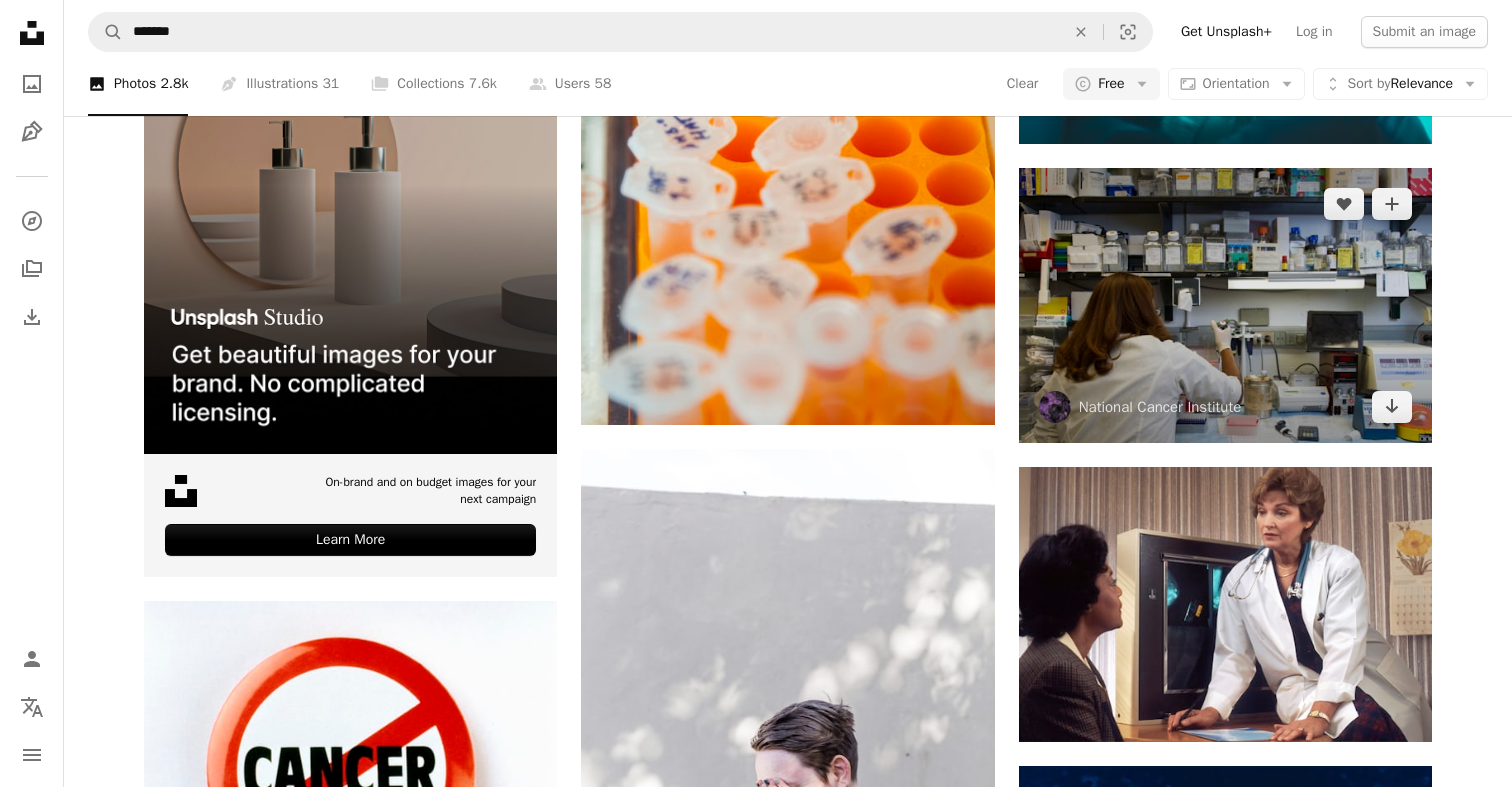 scroll, scrollTop: 4360, scrollLeft: 0, axis: vertical 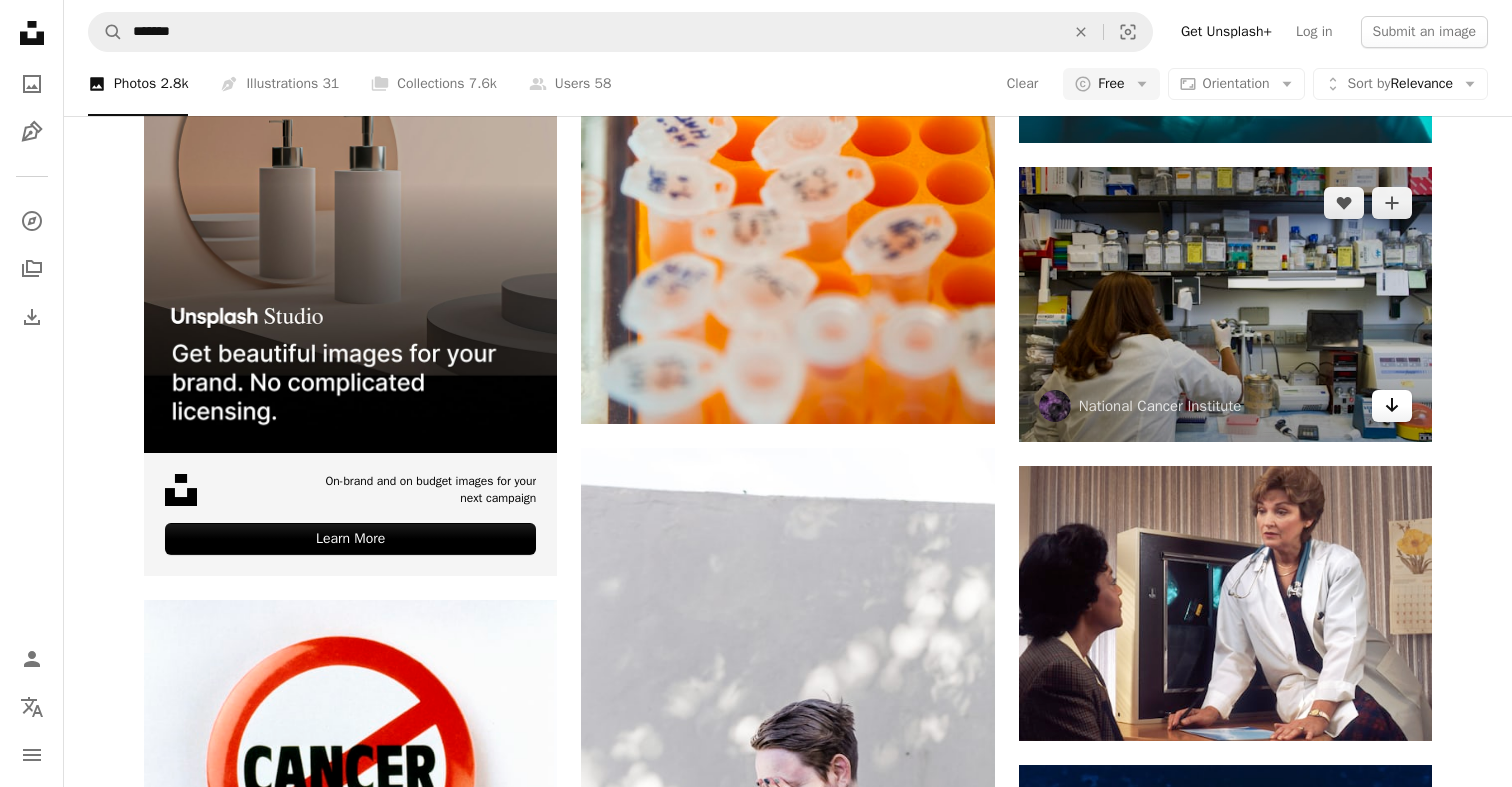 click on "Arrow pointing down" 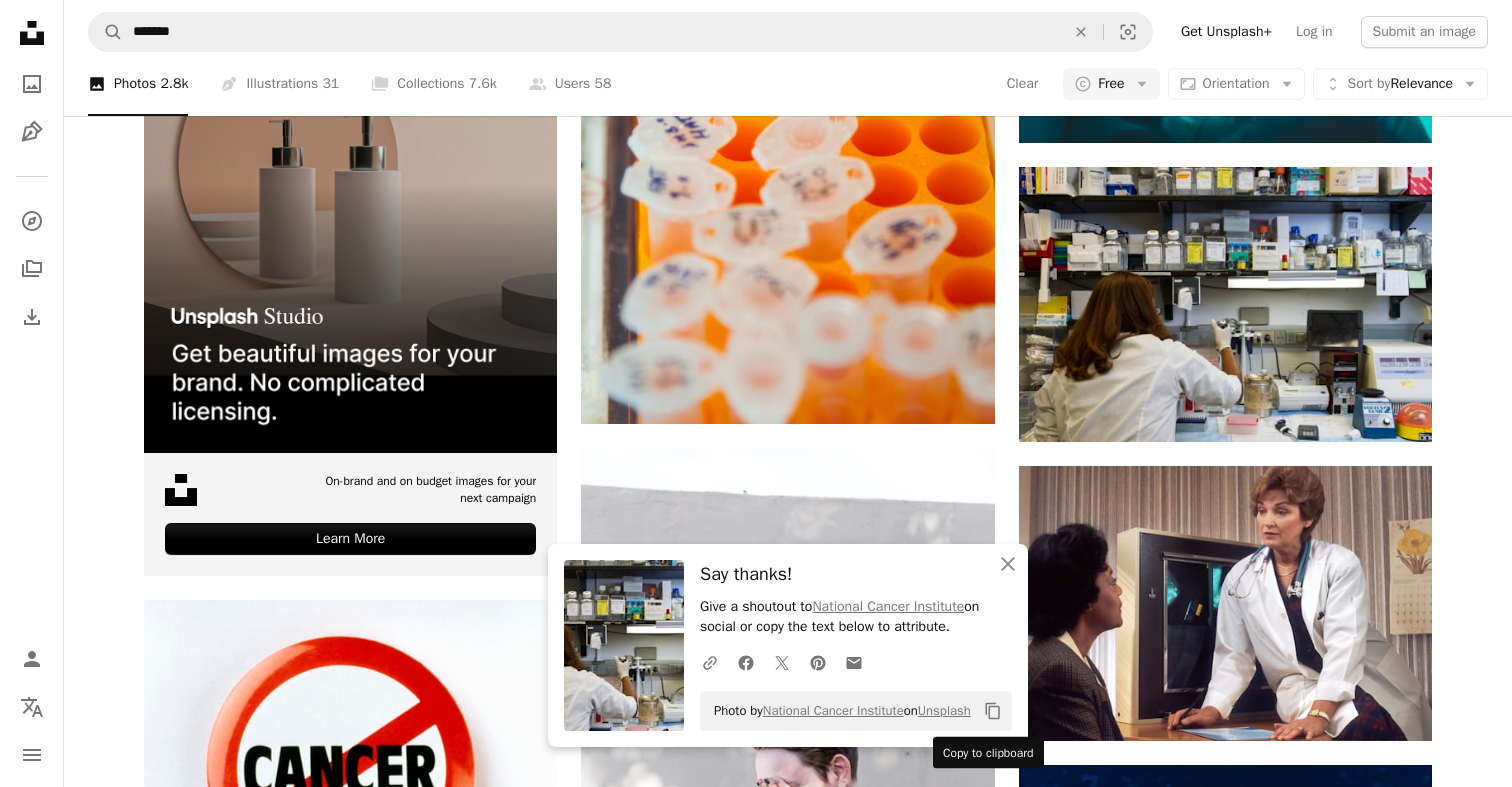 click on "Copy content" 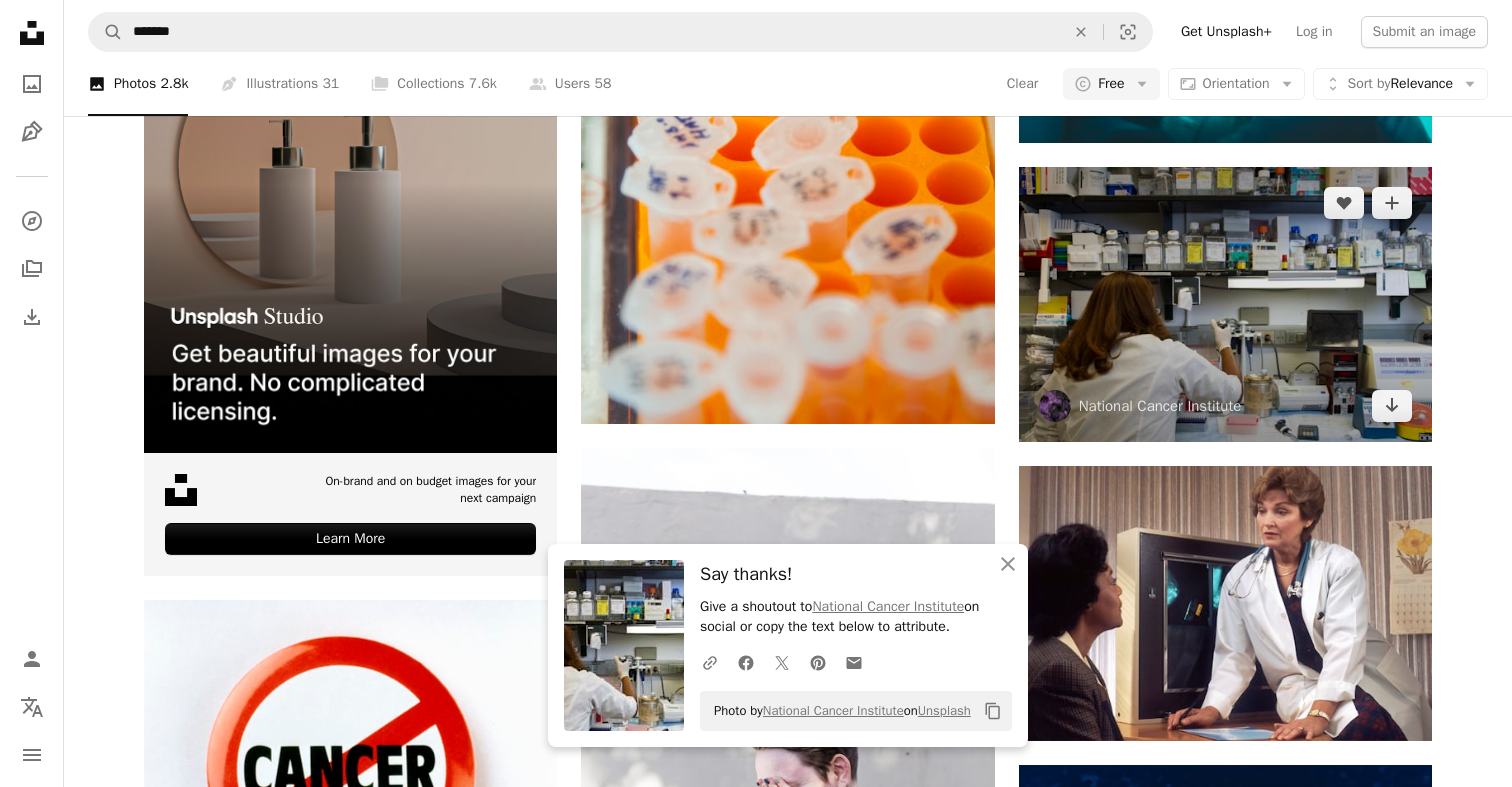 click at bounding box center (1225, 304) 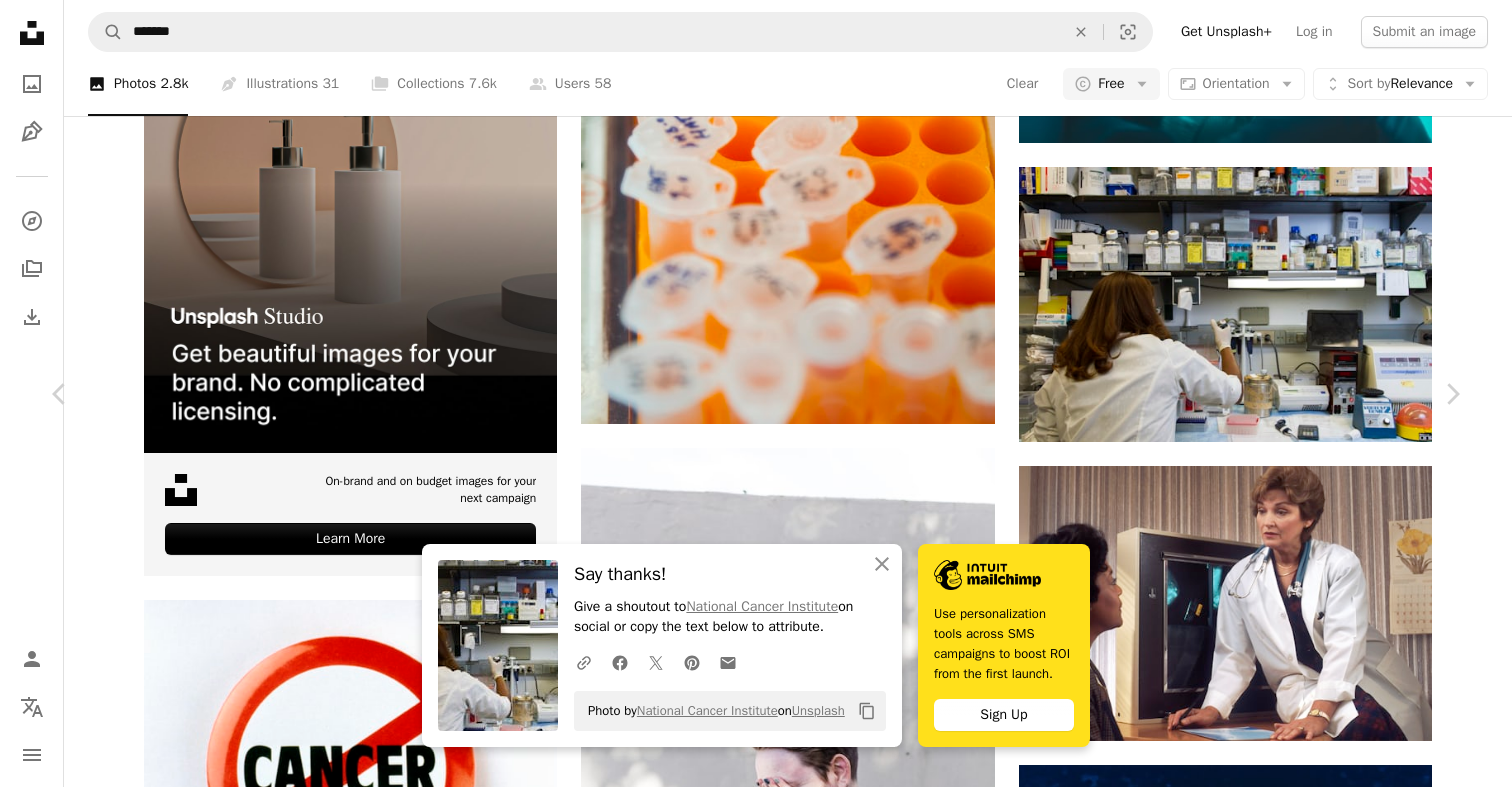 click on "Copy content" 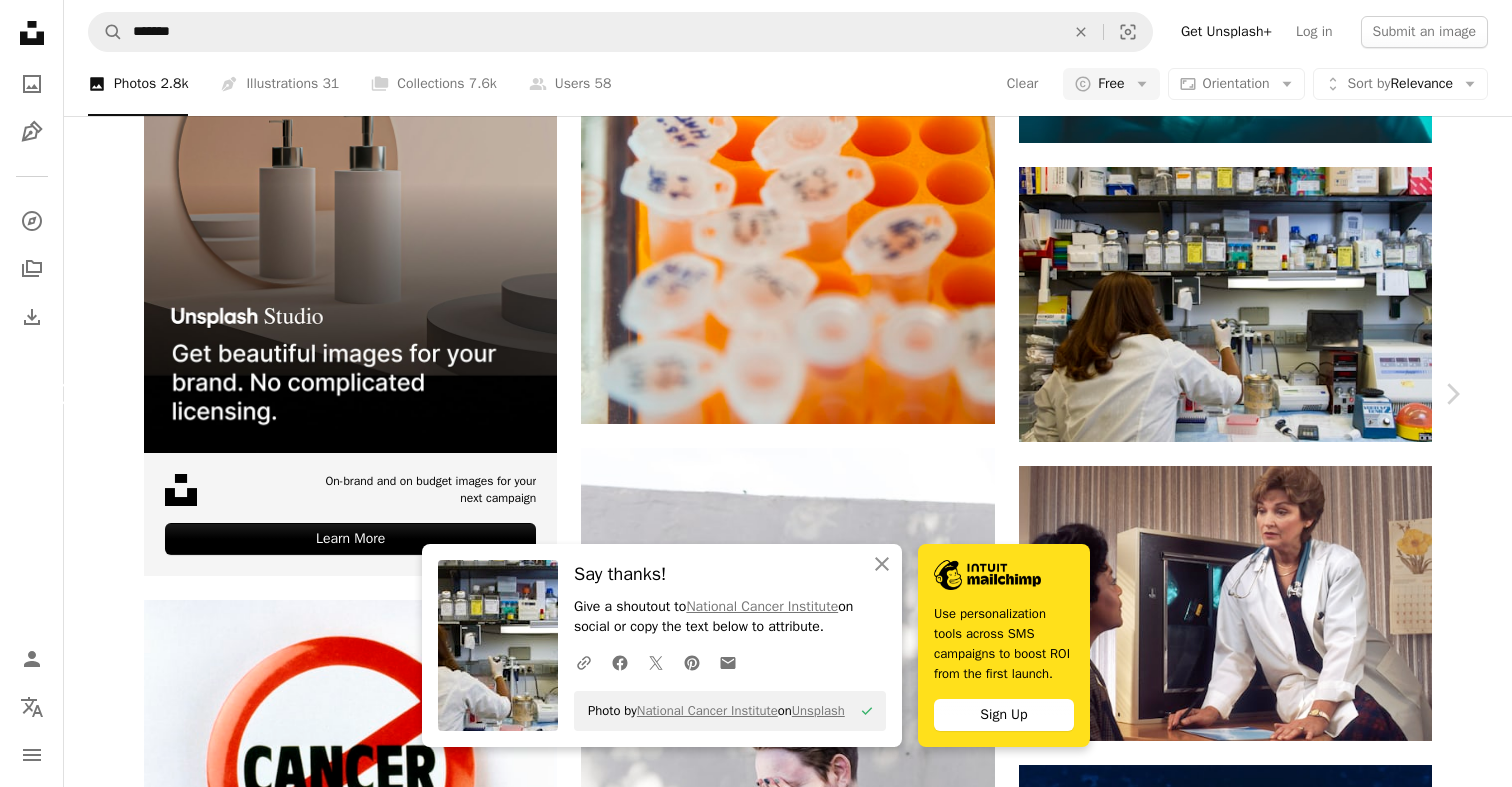 click on "Chevron left" at bounding box center [60, 394] 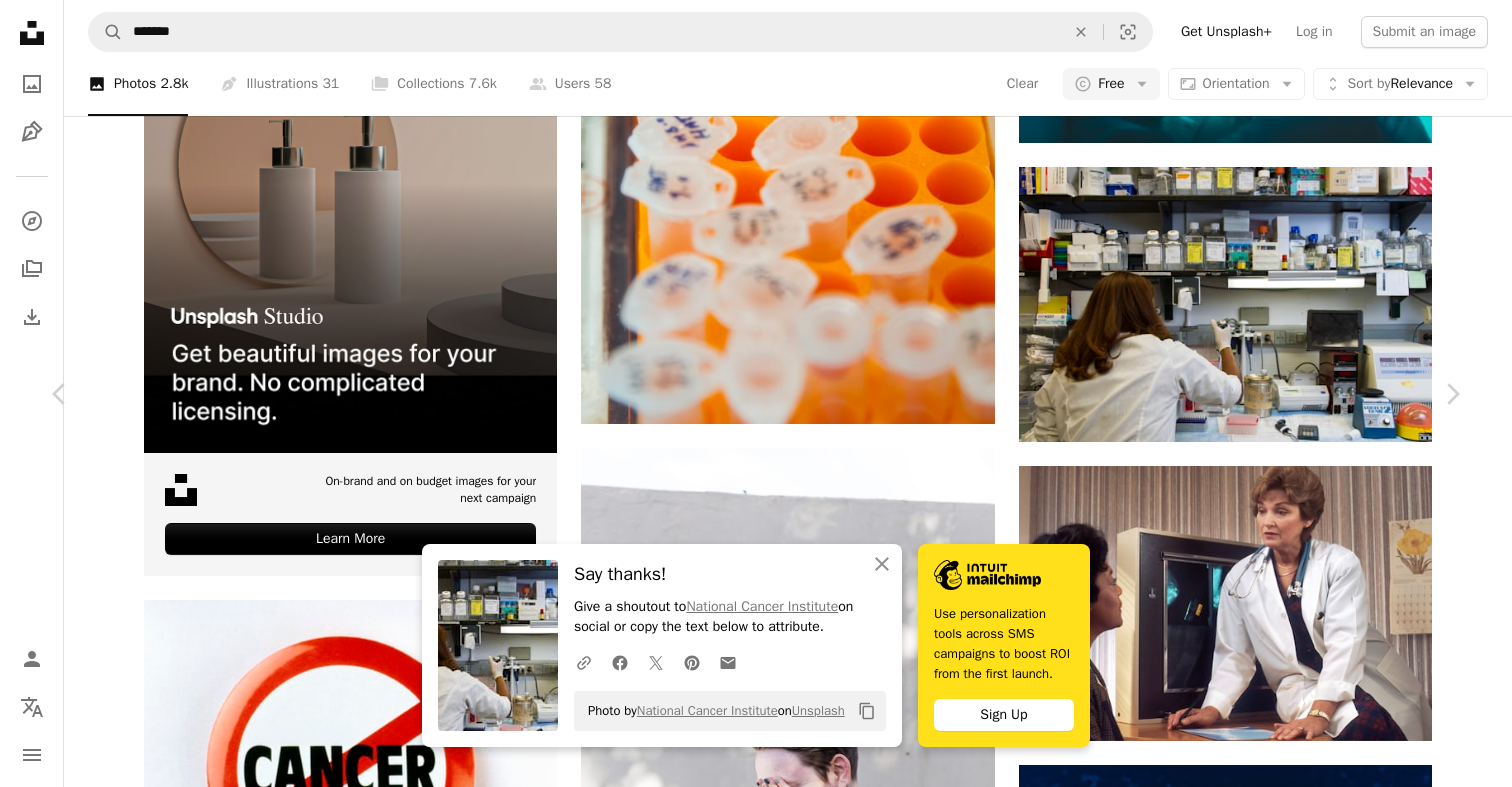 click on "An X shape" at bounding box center (20, 20) 